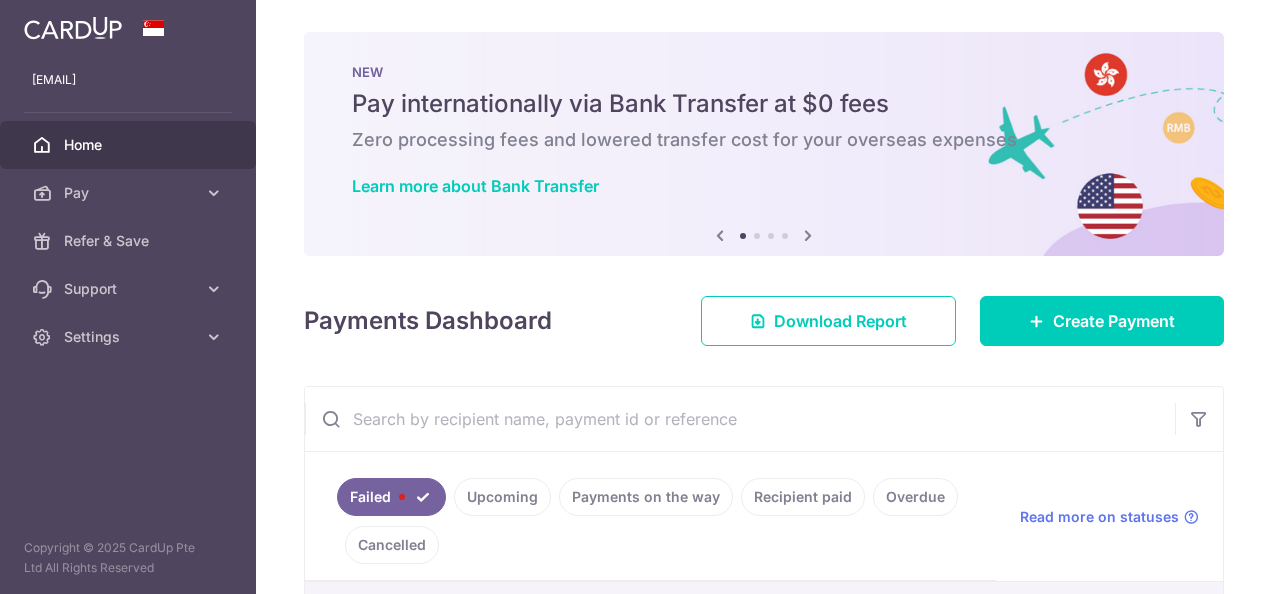 scroll, scrollTop: 0, scrollLeft: 0, axis: both 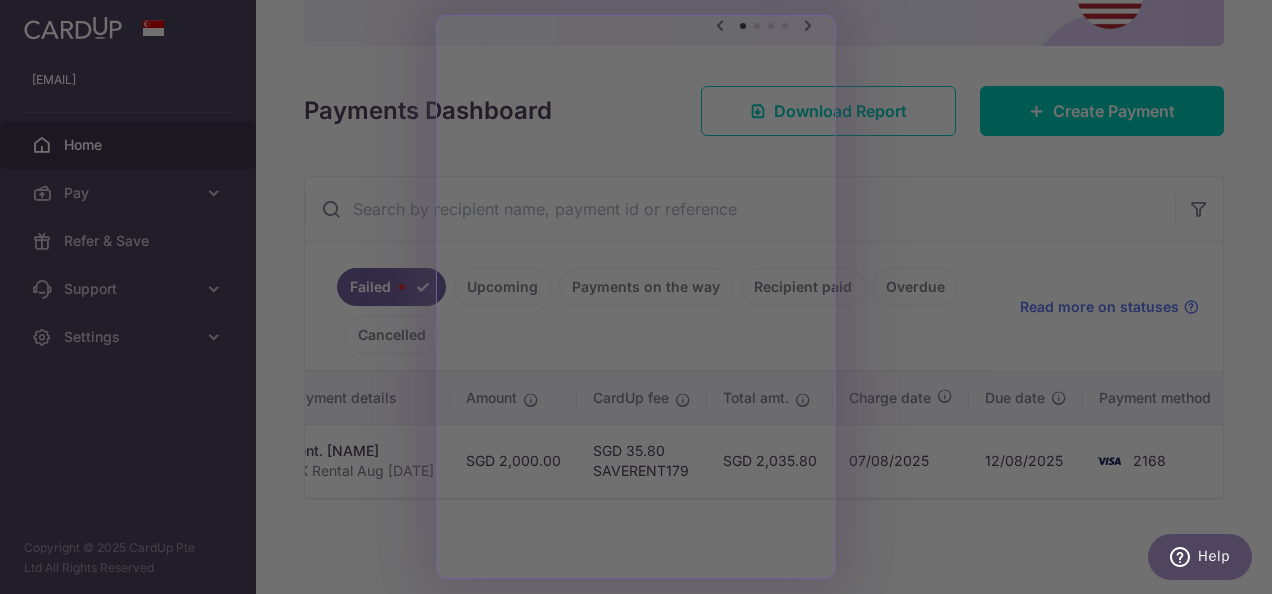click at bounding box center [642, 300] 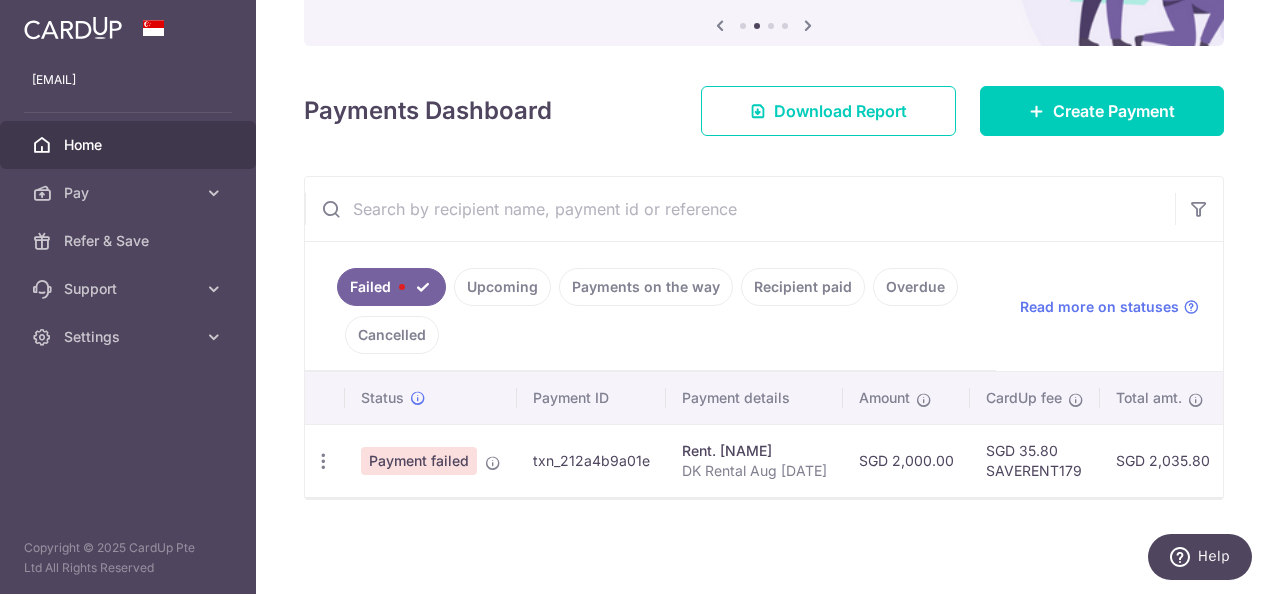 scroll, scrollTop: 0, scrollLeft: 0, axis: both 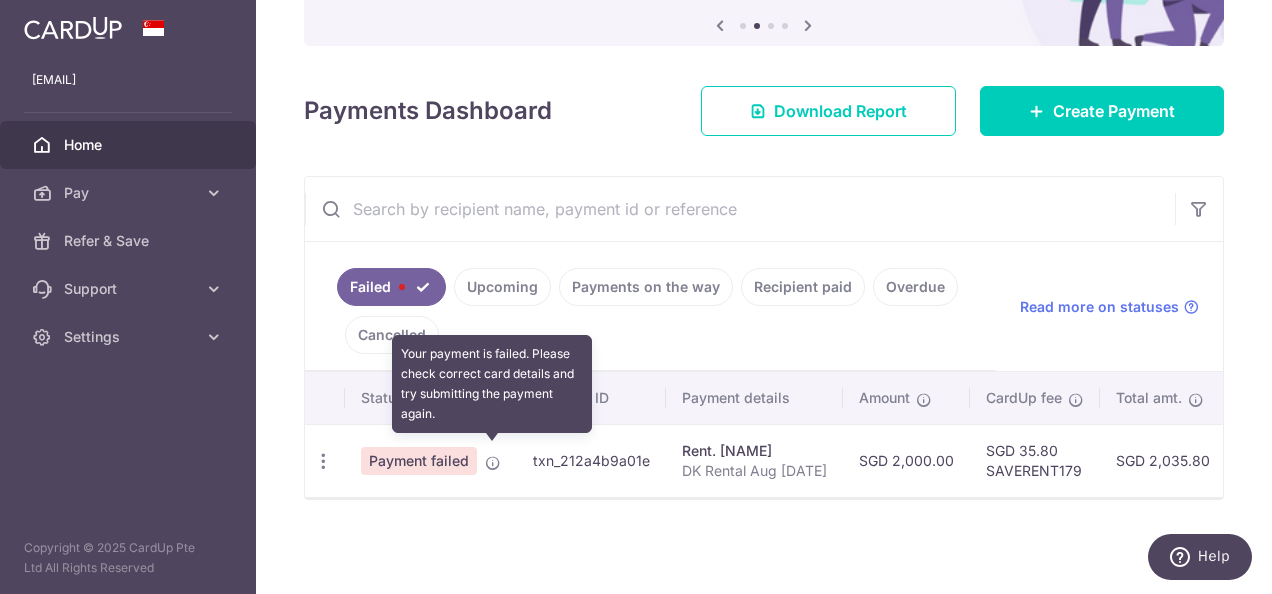 click at bounding box center [493, 463] 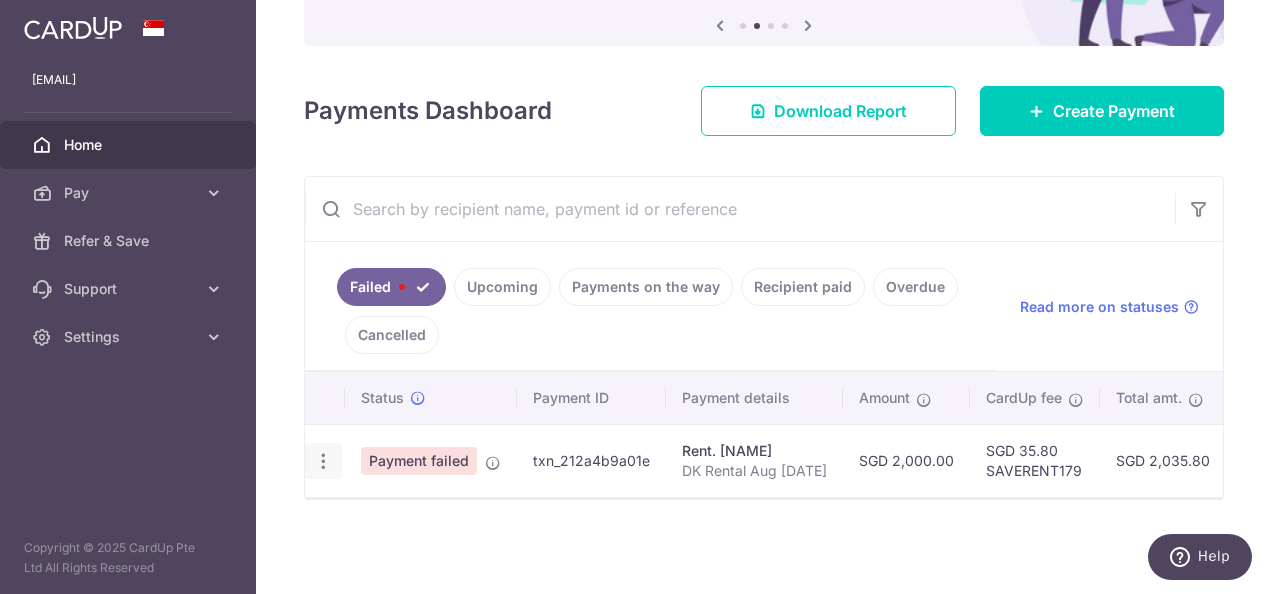 click at bounding box center (323, 461) 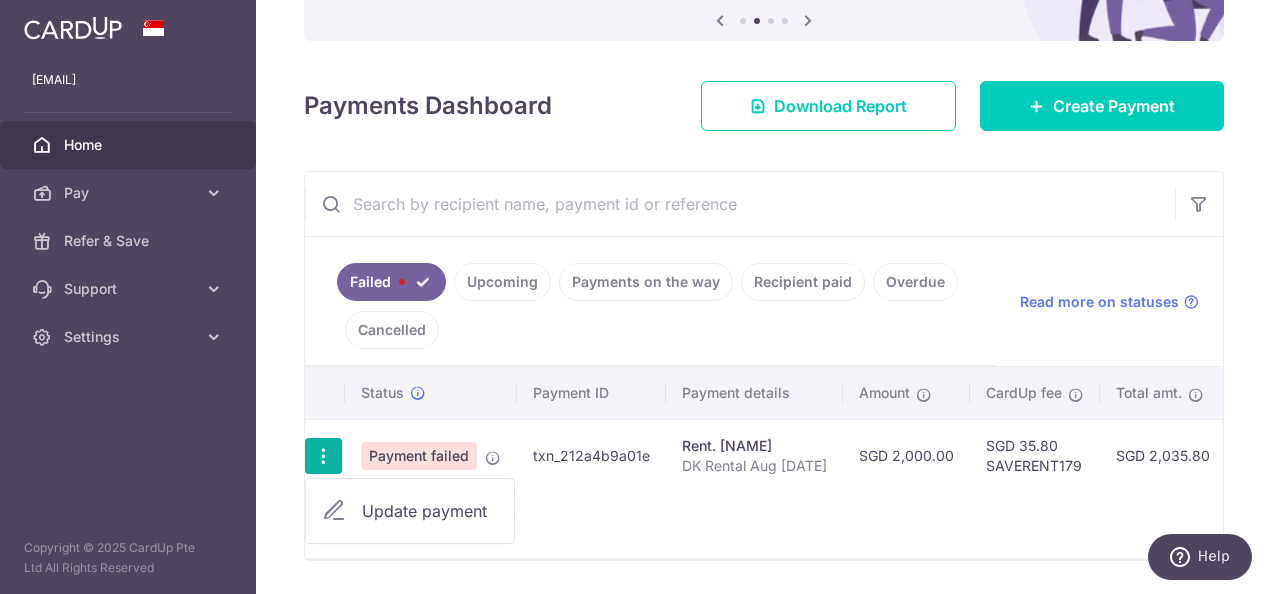 click on "Update payment" at bounding box center [430, 511] 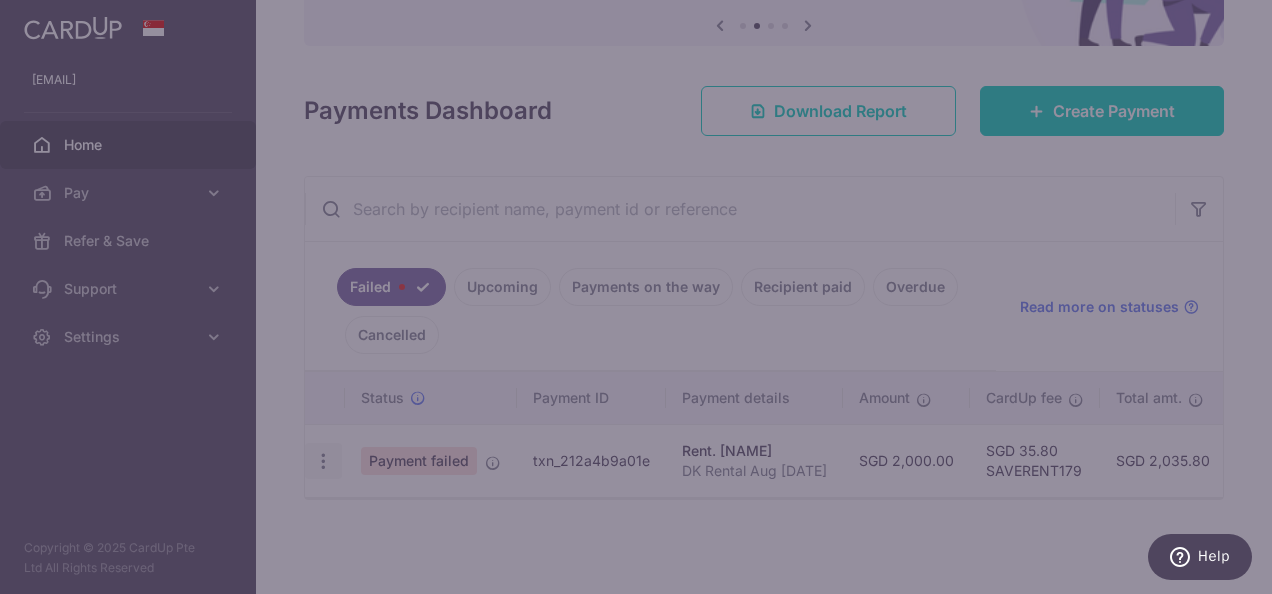 type on "SAVERENT179" 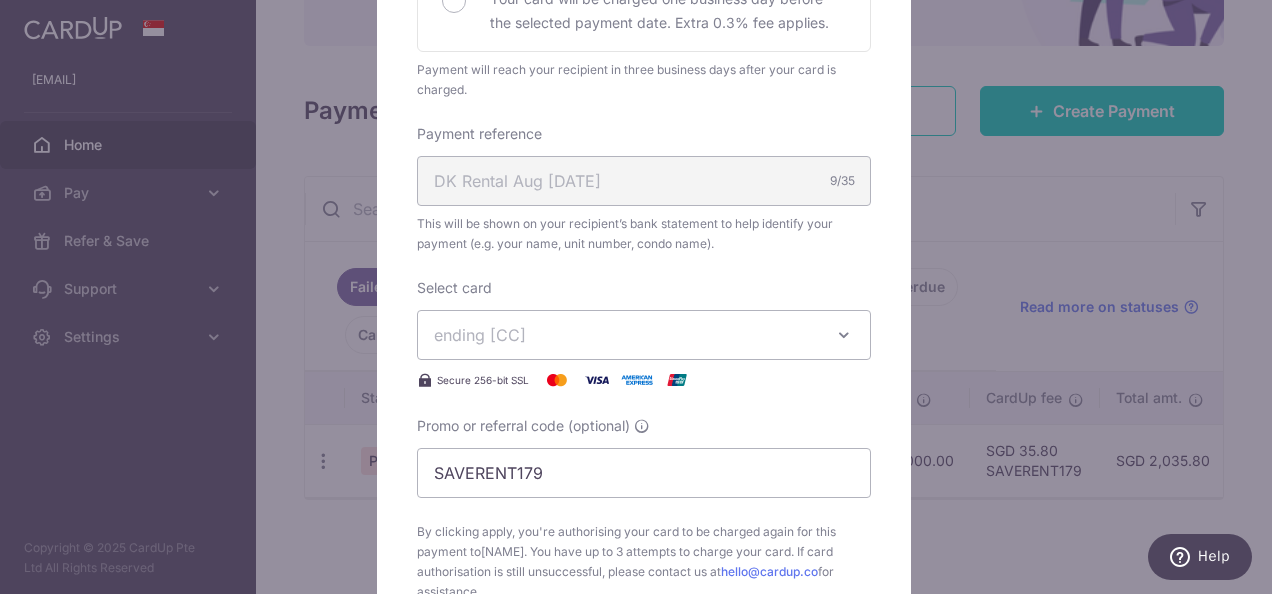 scroll, scrollTop: 600, scrollLeft: 0, axis: vertical 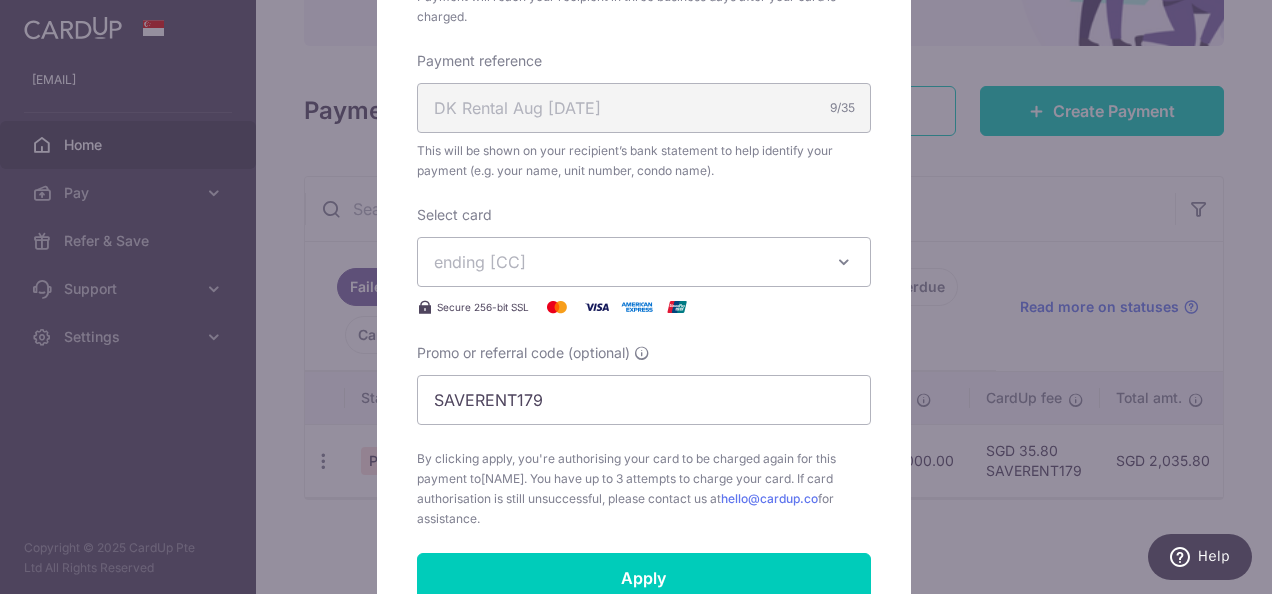 click on "ending 2168" at bounding box center [644, 262] 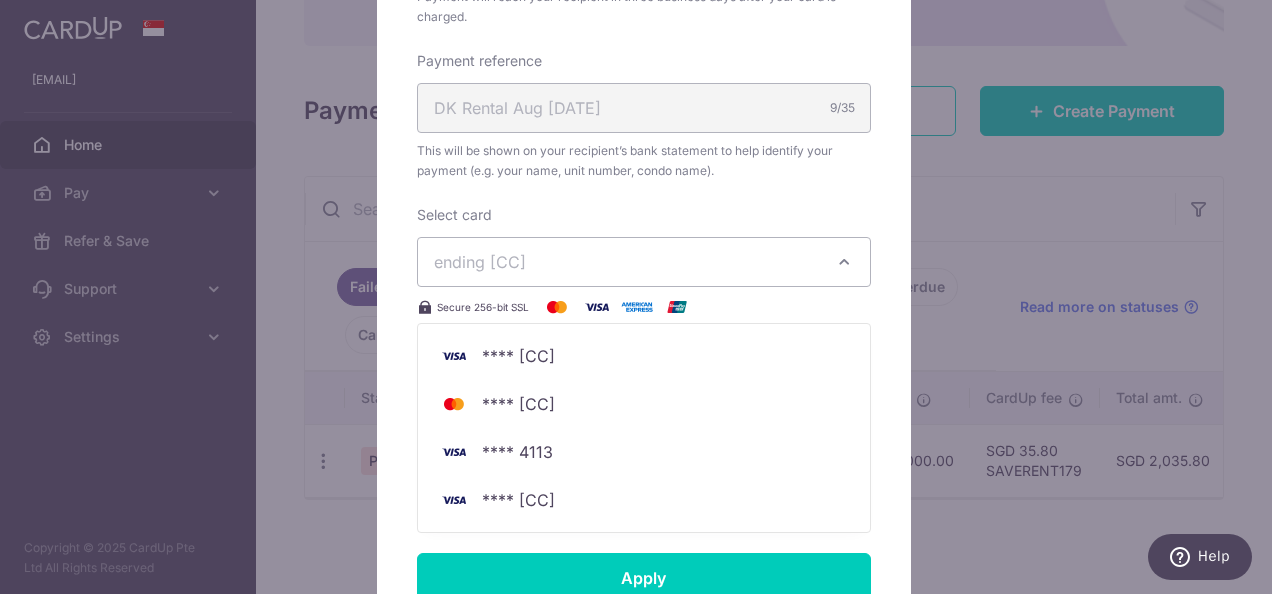 click on "ending 2168" at bounding box center [644, 262] 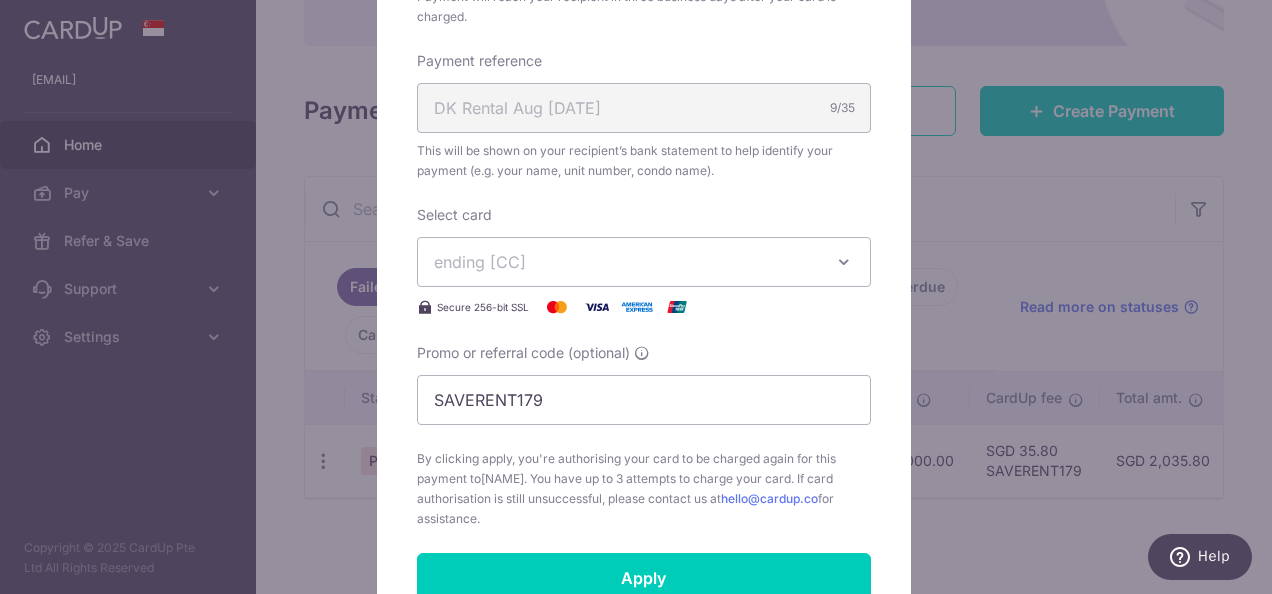 click on "Edit payment
By clicking apply,  you will make changes to all   payments to  Cliff Anderson  scheduled from
.
By clicking below, you confirm you are editing this payment to  Cliff Anderson  on
12/08/2025 .
Enter payment amount 2000.00" at bounding box center (644, 209) 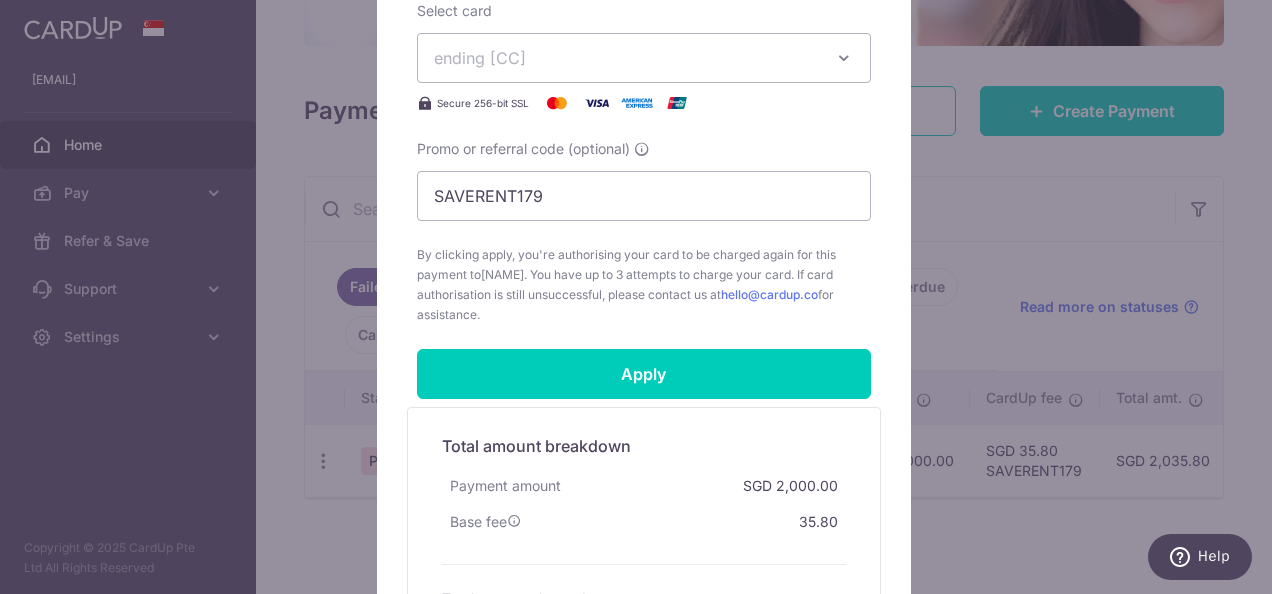 scroll, scrollTop: 600, scrollLeft: 0, axis: vertical 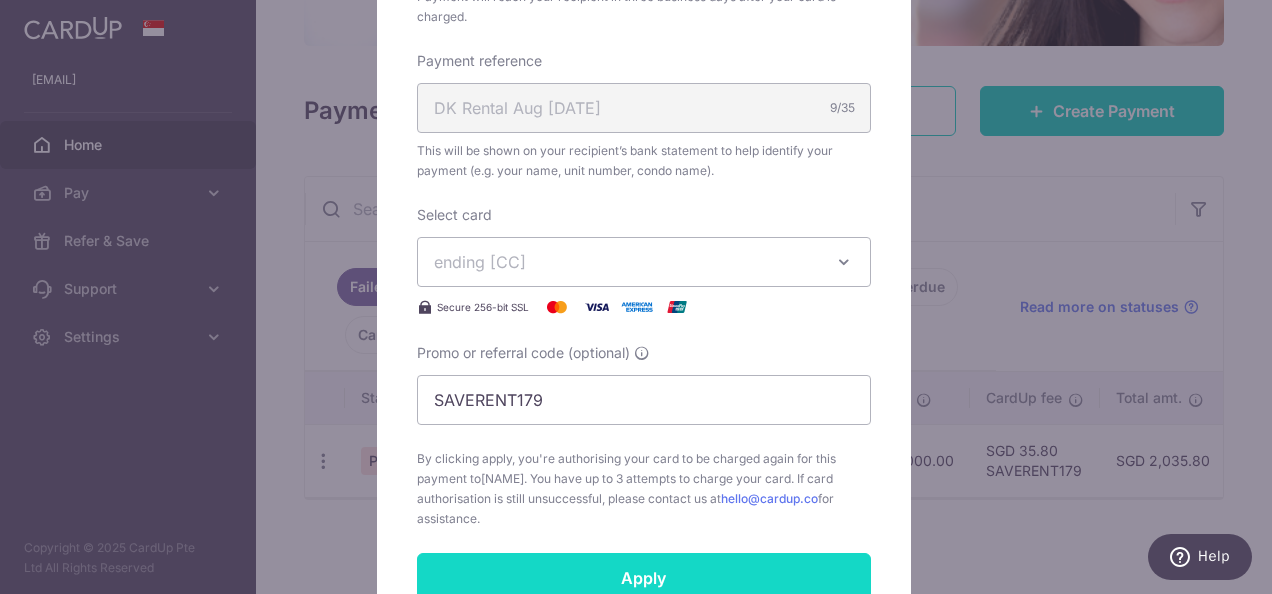 click on "Apply" at bounding box center (644, 578) 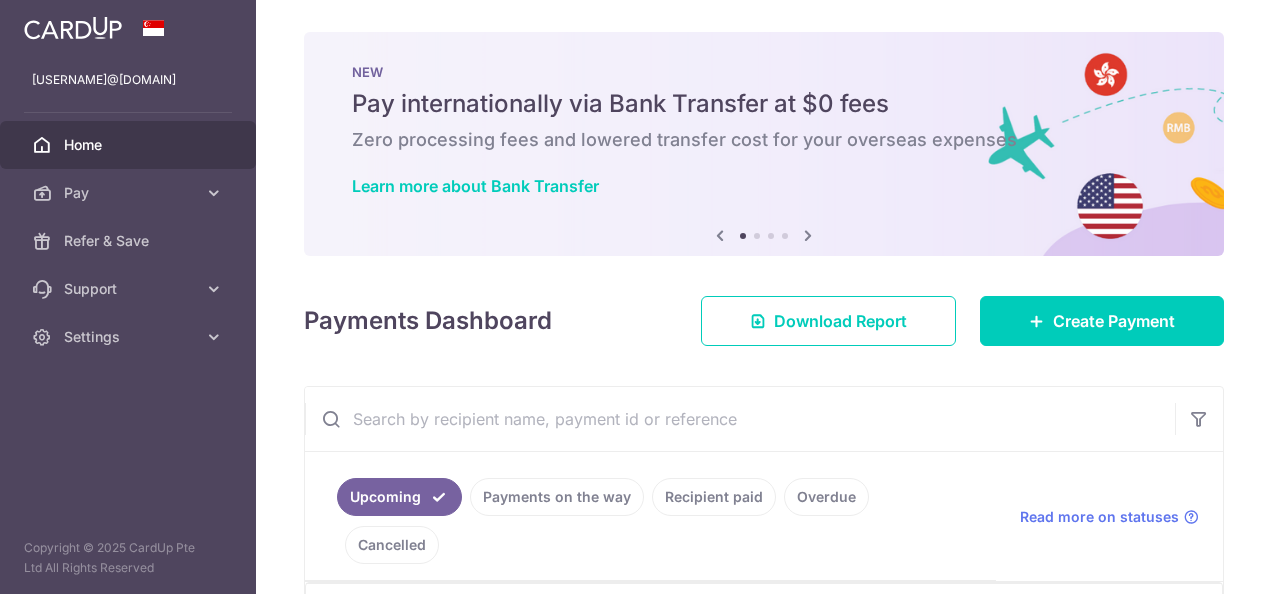 scroll, scrollTop: 0, scrollLeft: 0, axis: both 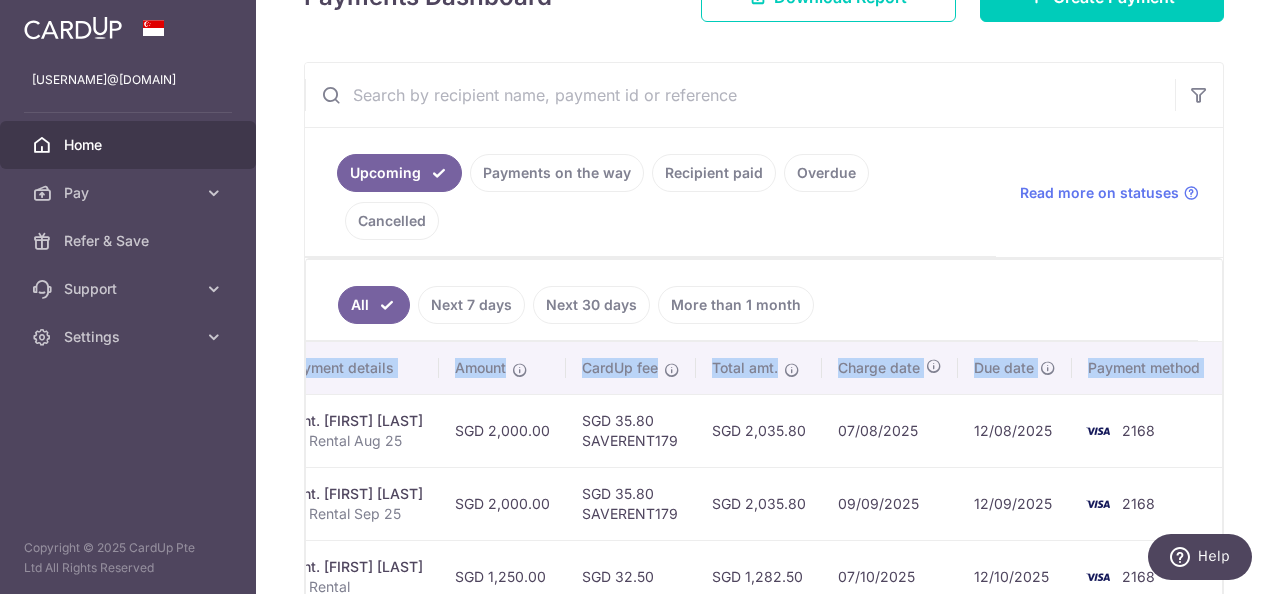 drag, startPoint x: 616, startPoint y: 392, endPoint x: 1257, endPoint y: 370, distance: 641.37744 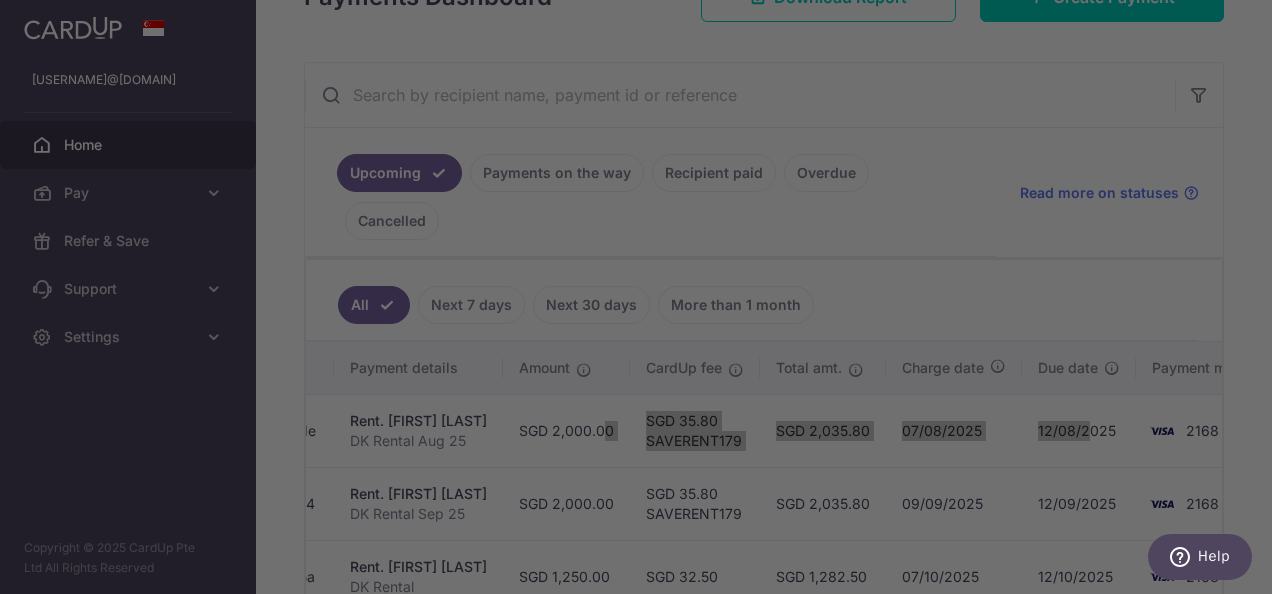 drag, startPoint x: 1017, startPoint y: 404, endPoint x: 309, endPoint y: 404, distance: 708 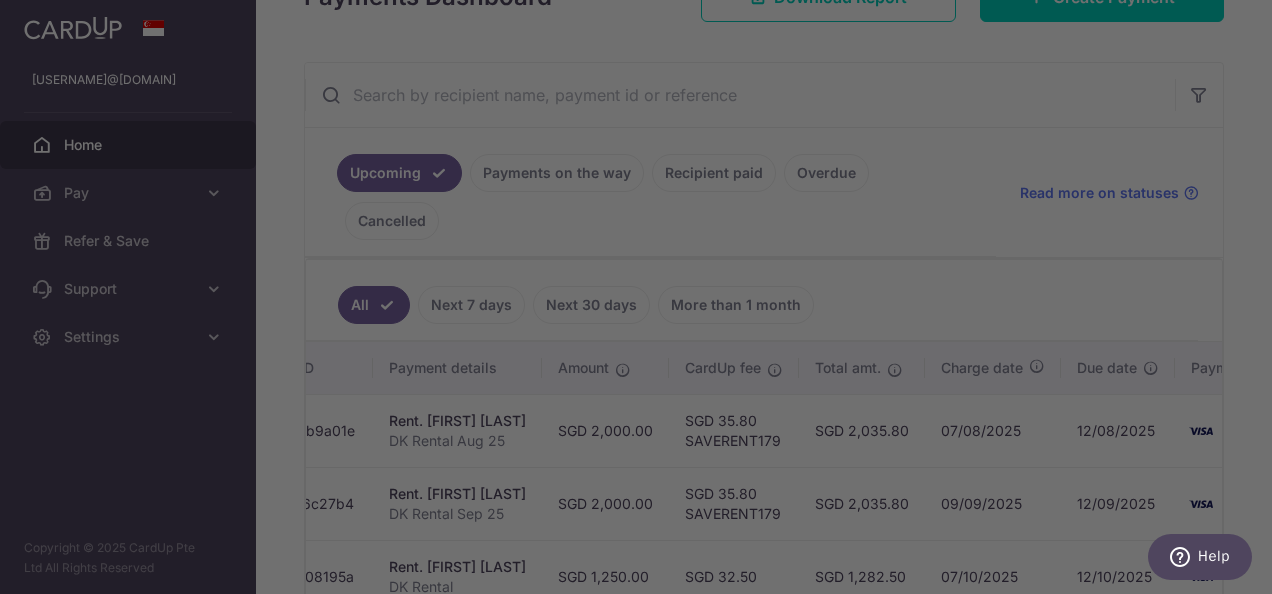 click at bounding box center (642, 300) 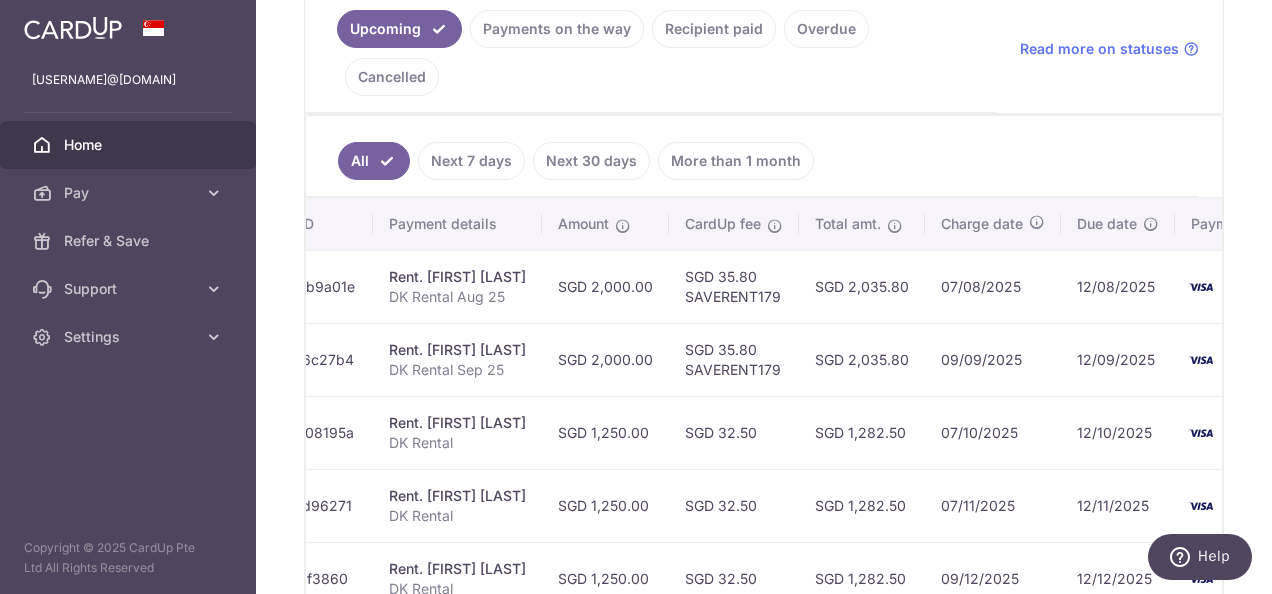 scroll, scrollTop: 524, scrollLeft: 0, axis: vertical 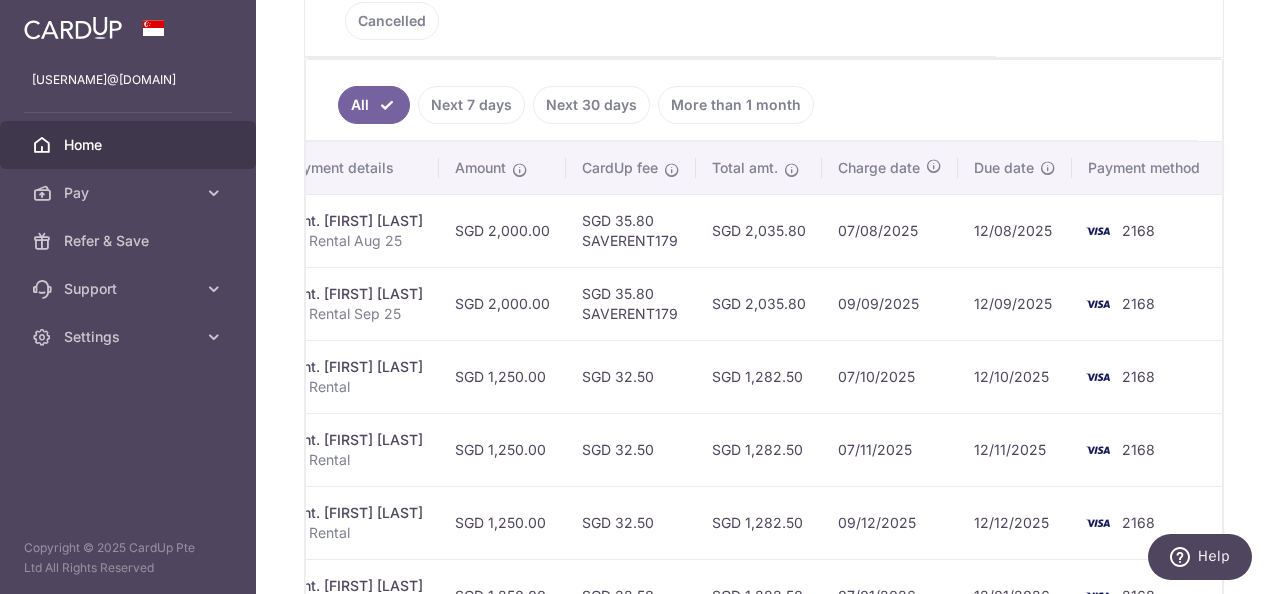 drag, startPoint x: 1228, startPoint y: 242, endPoint x: 1275, endPoint y: 234, distance: 47.67599 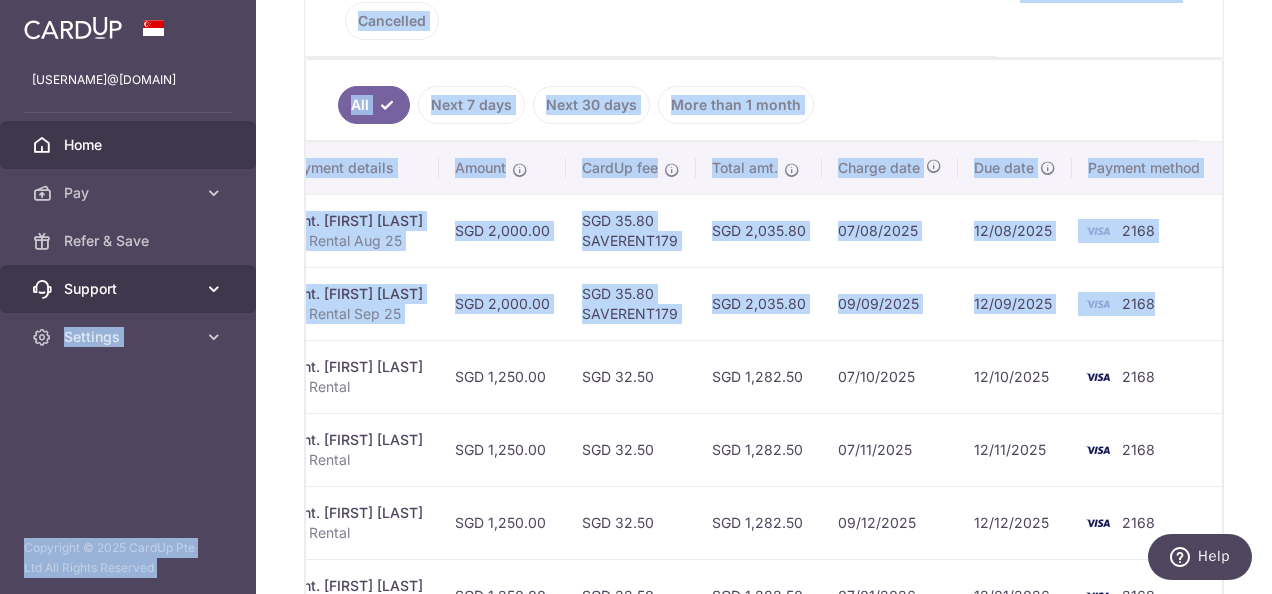 scroll, scrollTop: 0, scrollLeft: 0, axis: both 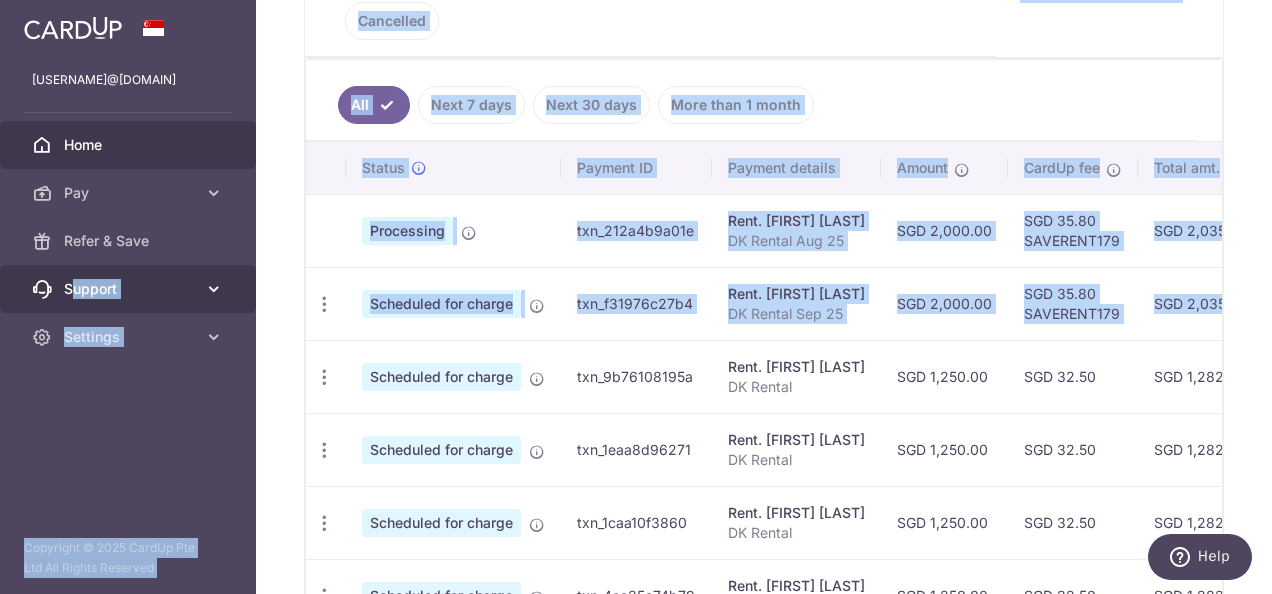drag, startPoint x: 1157, startPoint y: 255, endPoint x: 70, endPoint y: 280, distance: 1087.2875 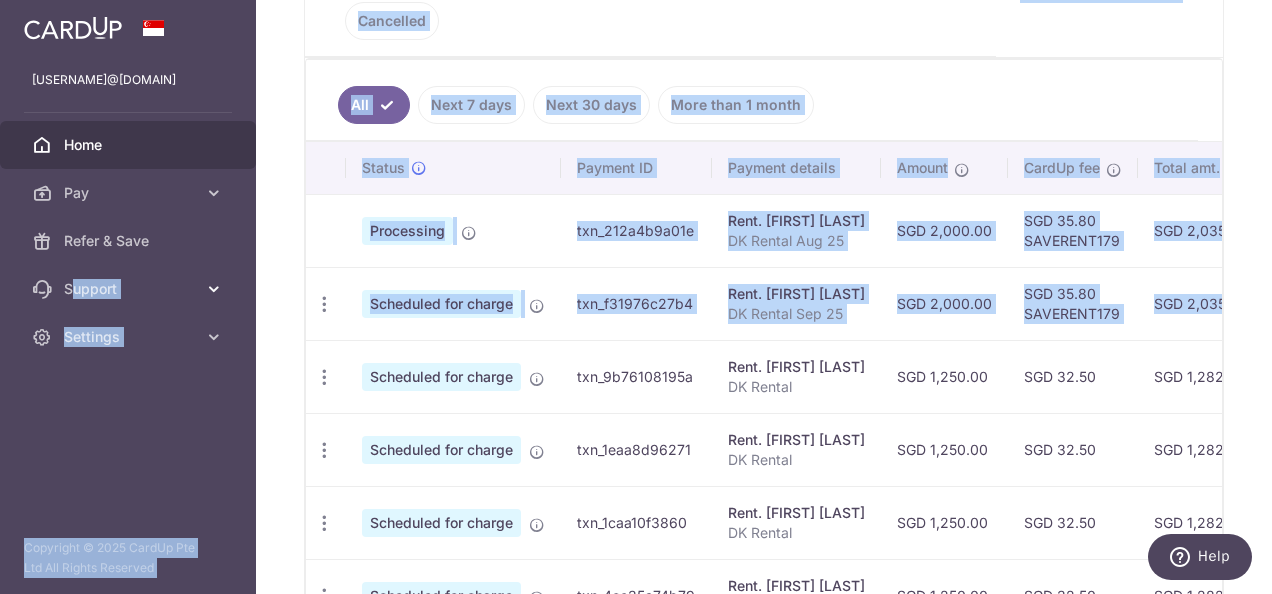 drag, startPoint x: 70, startPoint y: 280, endPoint x: 442, endPoint y: 280, distance: 372 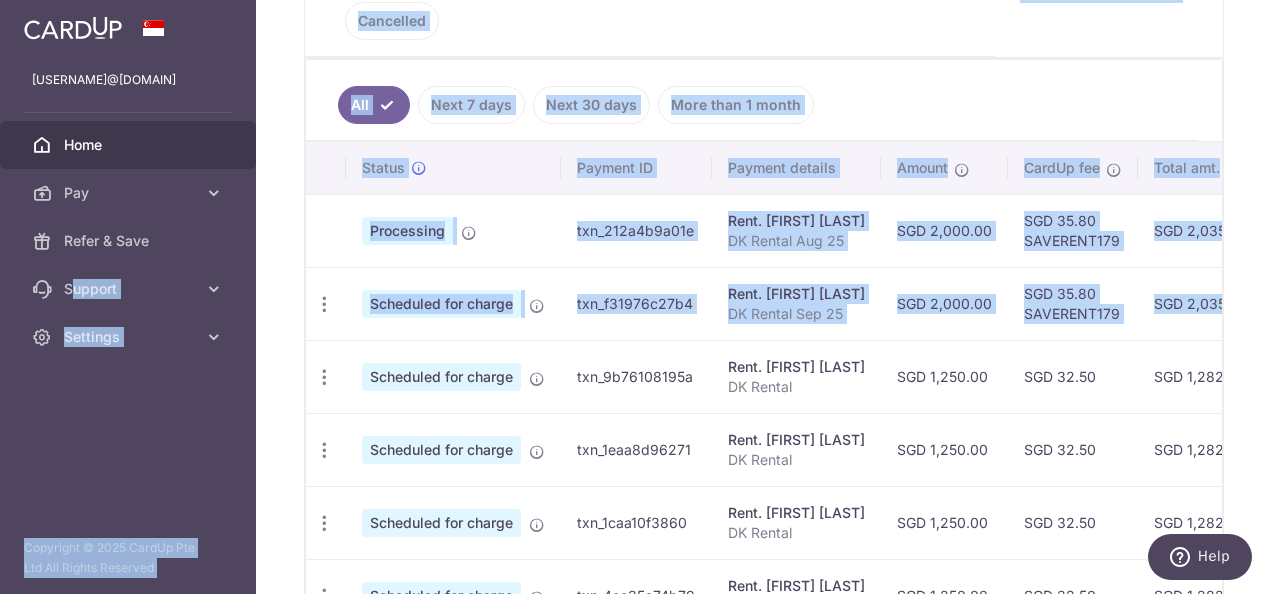 click on "Scheduled for charge" at bounding box center (453, 303) 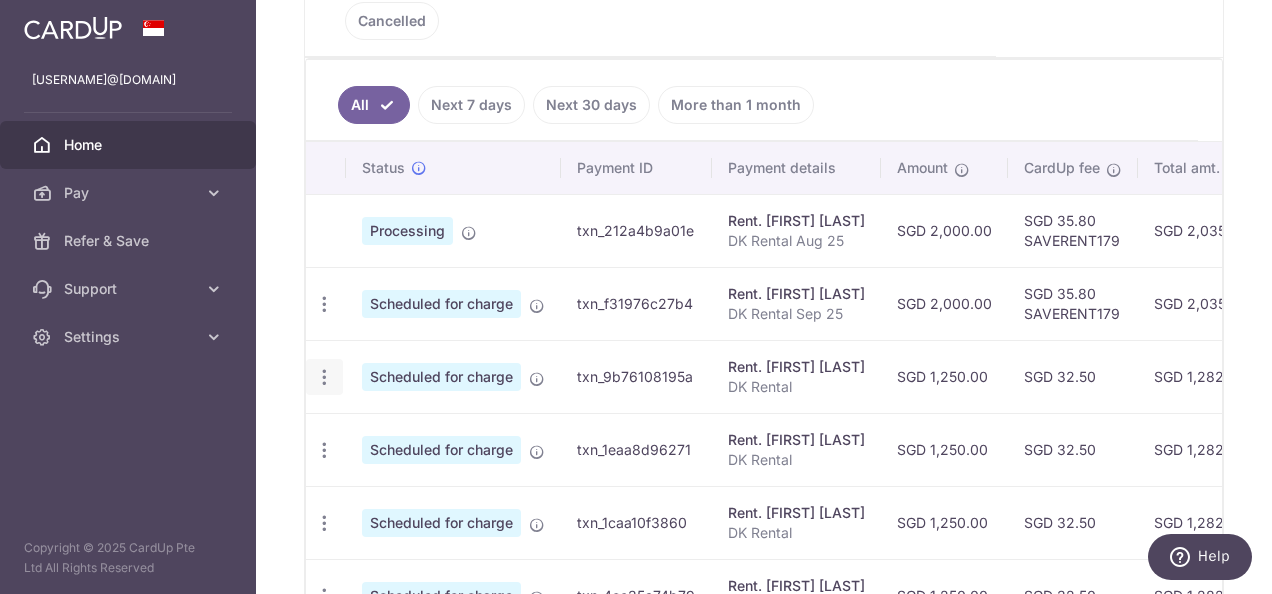 click on "Update payment
Cancel payment" at bounding box center (324, 377) 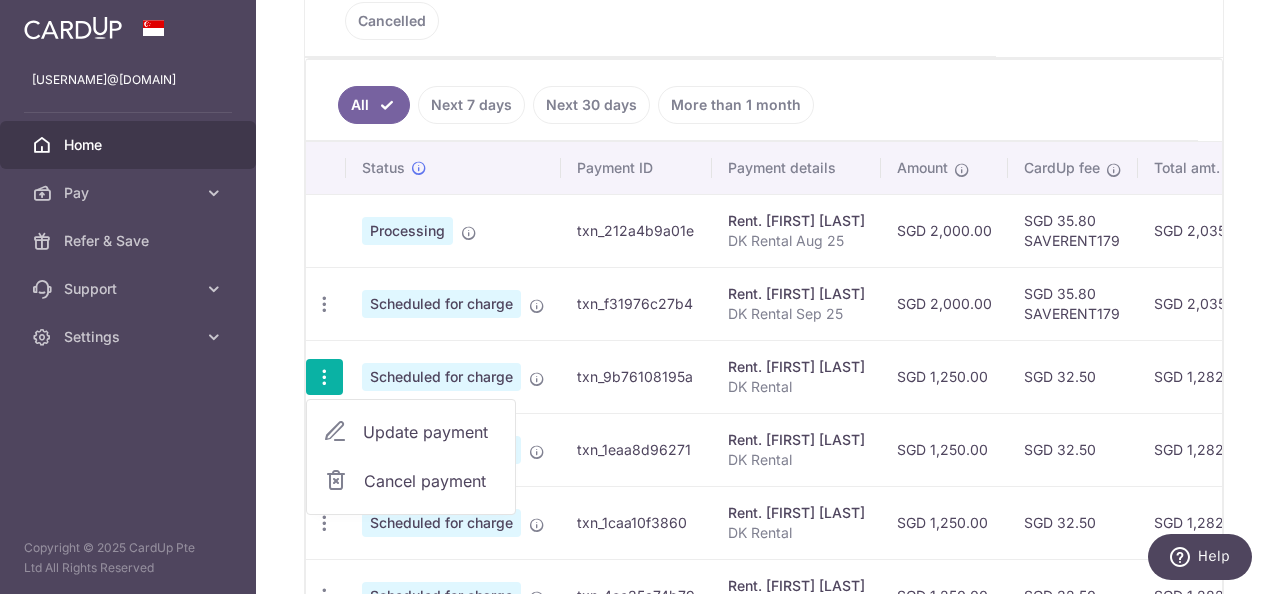 click at bounding box center (335, 432) 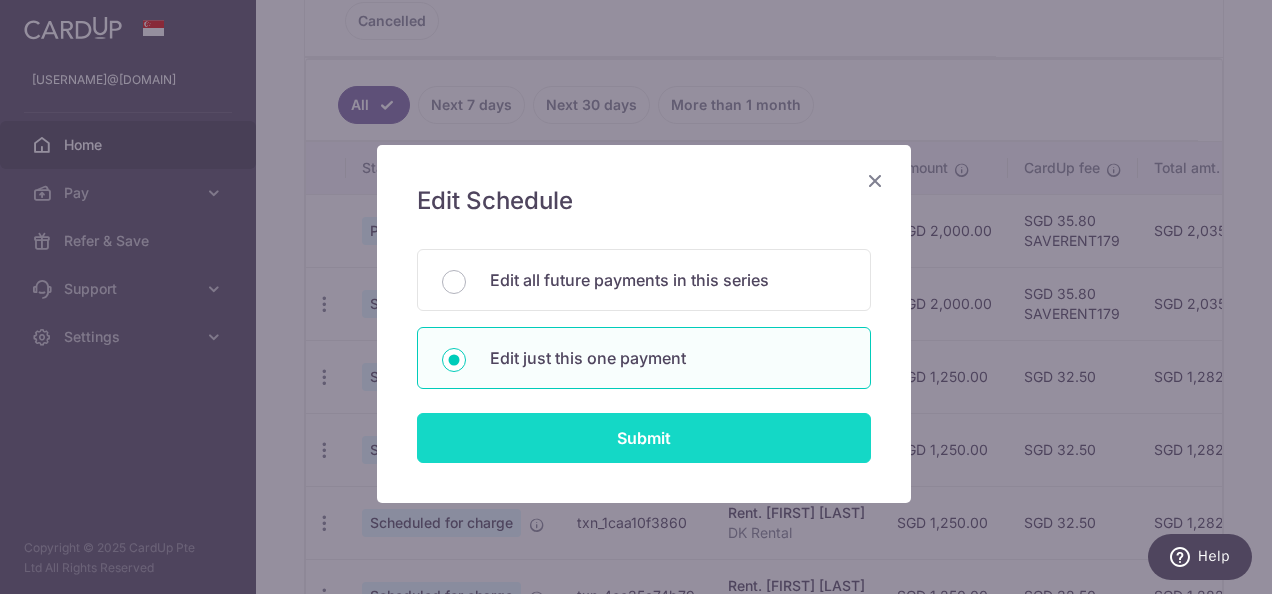 click on "Submit" at bounding box center (644, 438) 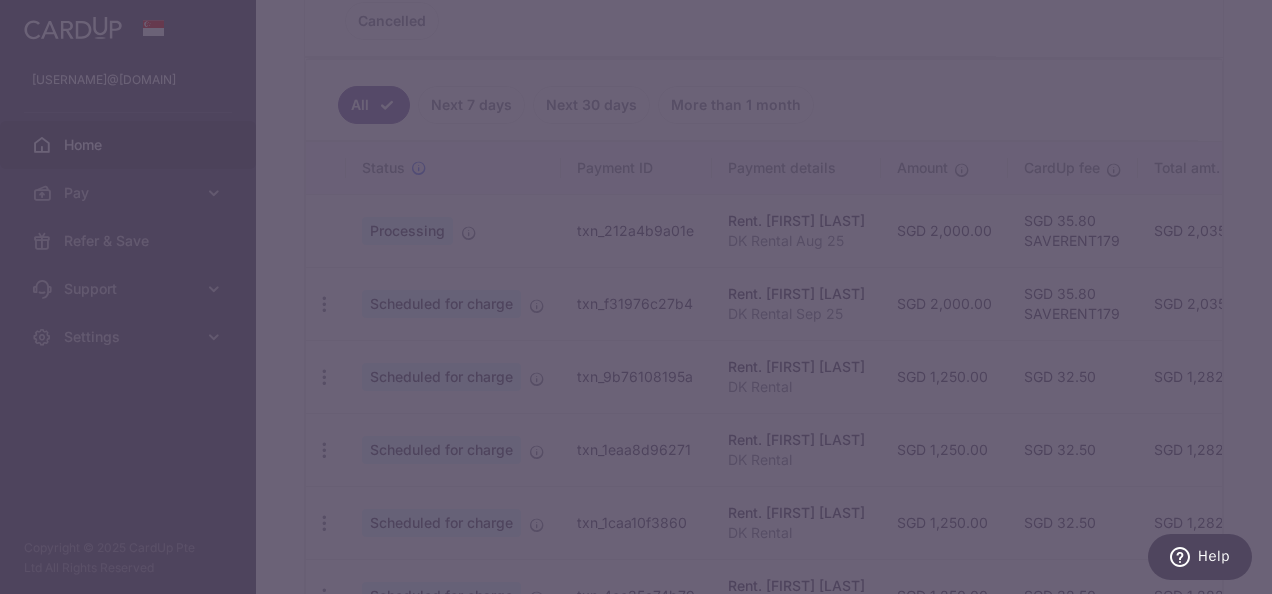 type on "1,250.00" 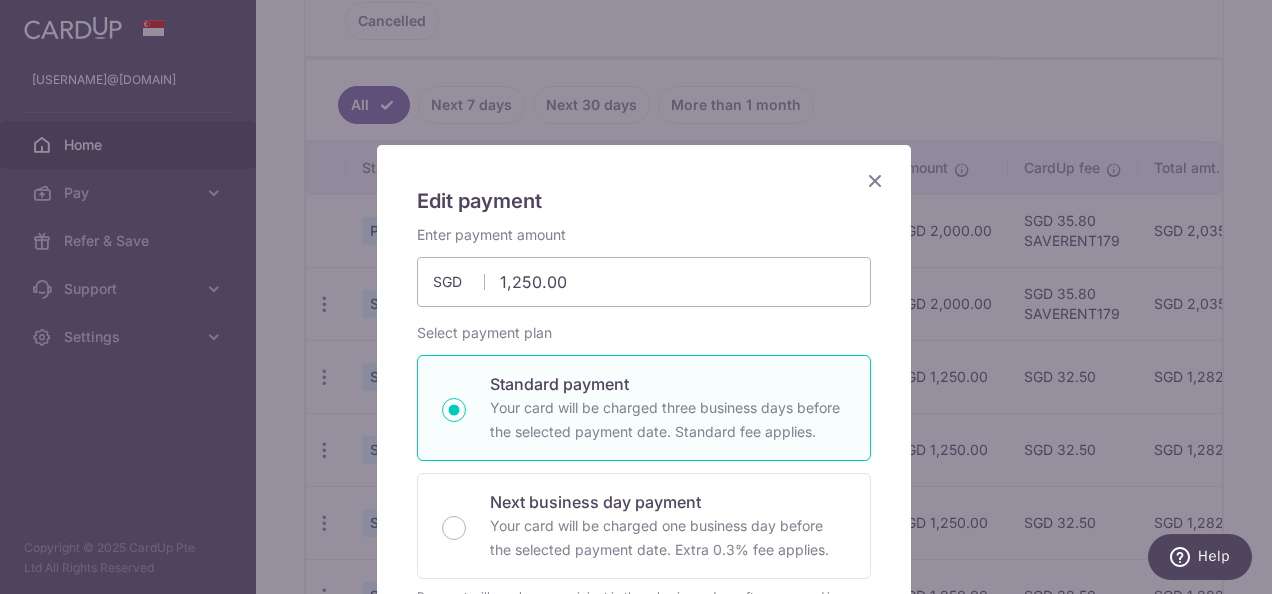scroll, scrollTop: 600, scrollLeft: 0, axis: vertical 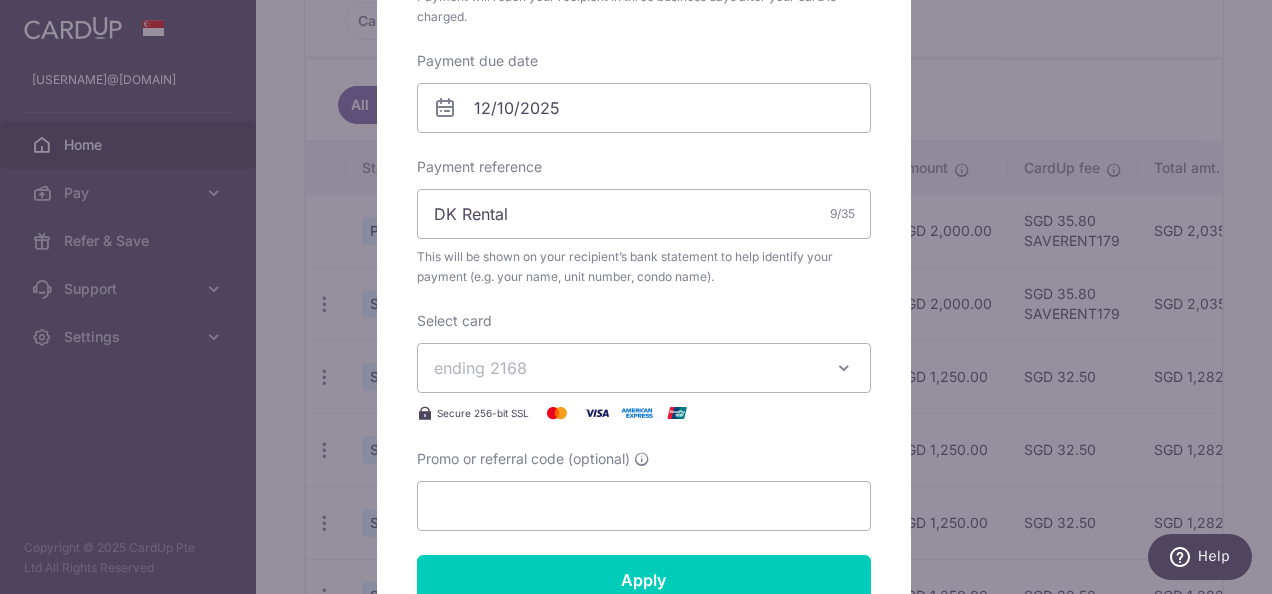 drag, startPoint x: 584, startPoint y: 358, endPoint x: 560, endPoint y: 387, distance: 37.64306 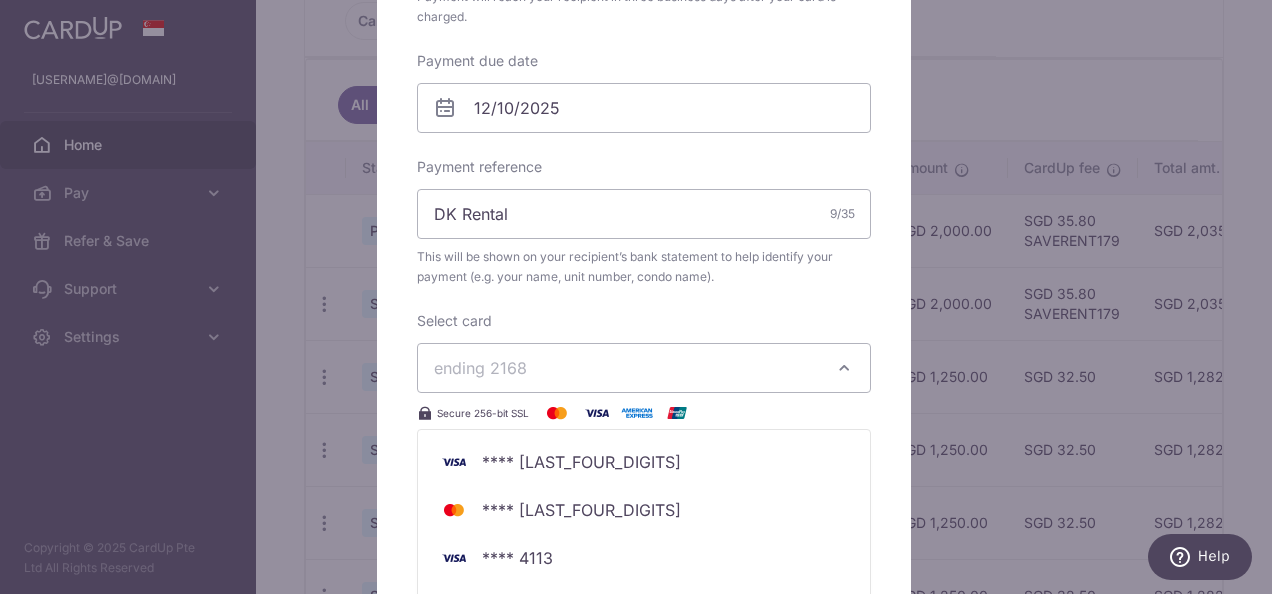 click on "ending 2168" at bounding box center (626, 368) 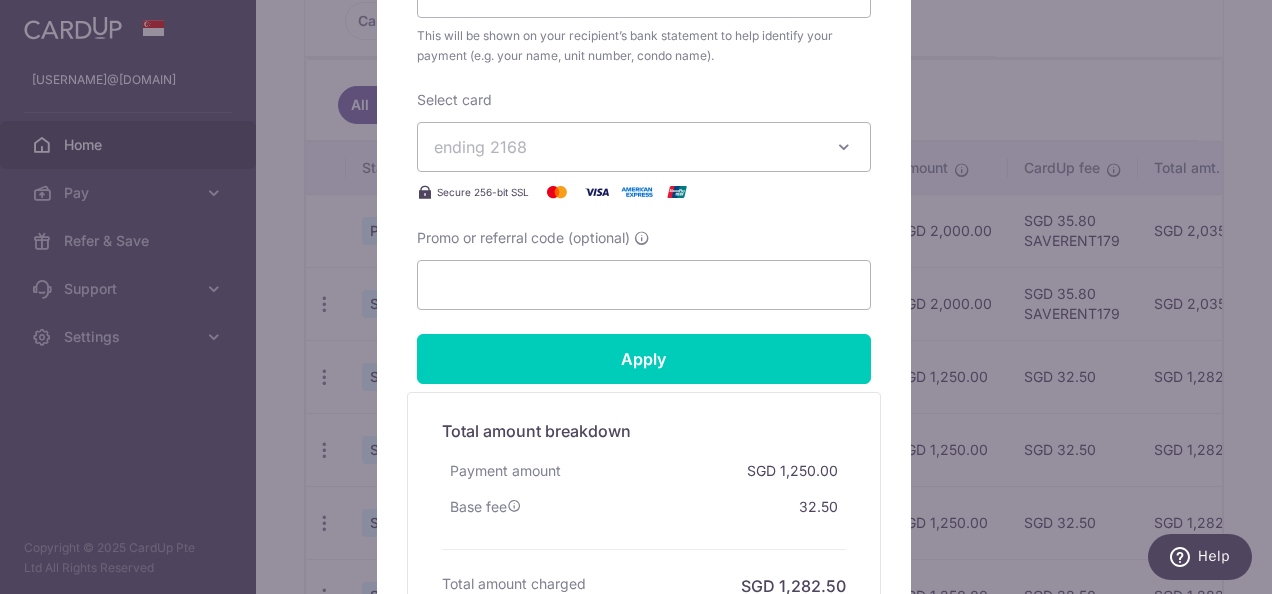 scroll, scrollTop: 900, scrollLeft: 0, axis: vertical 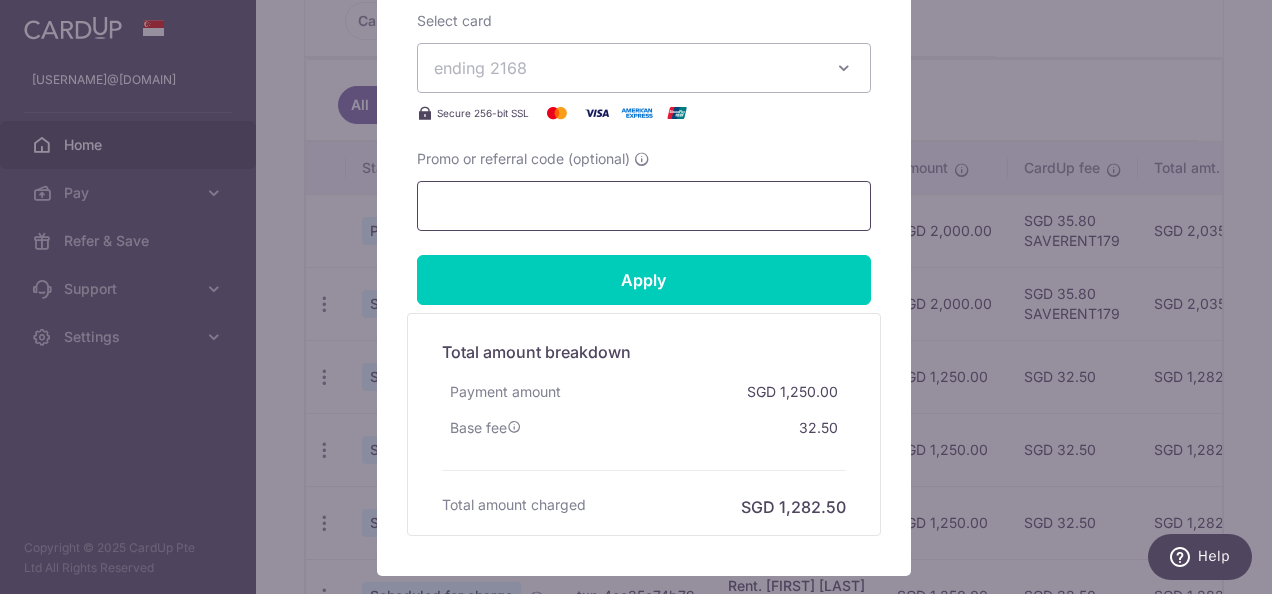 click on "Promo or referral code (optional)" at bounding box center [644, 206] 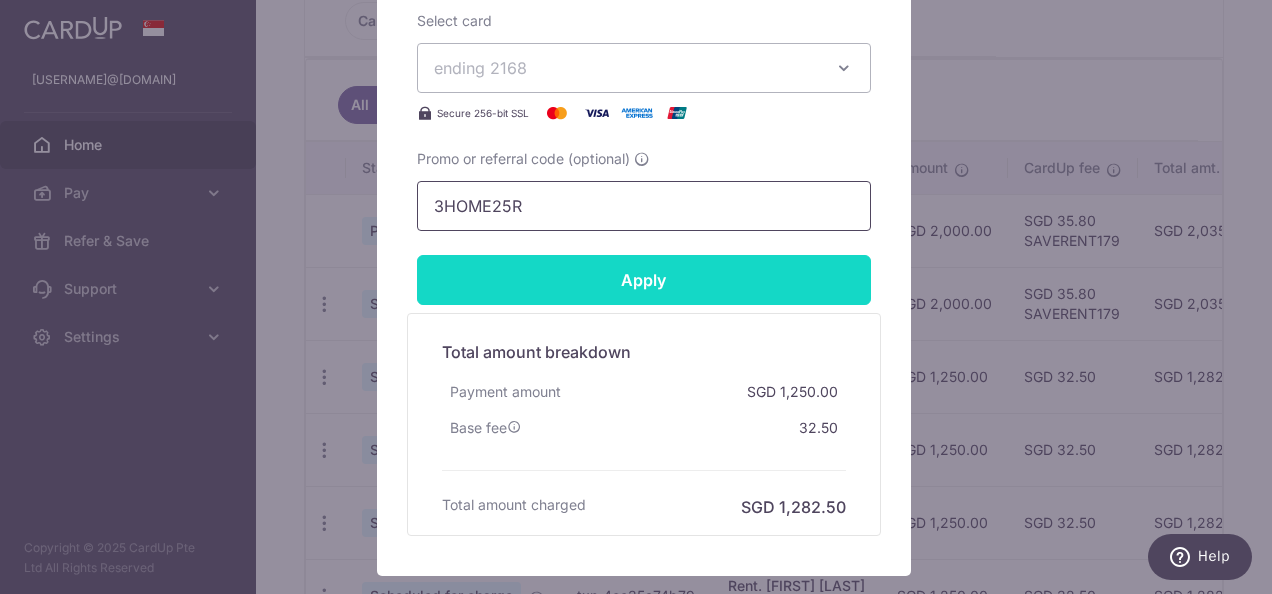 type on "3HOME25R" 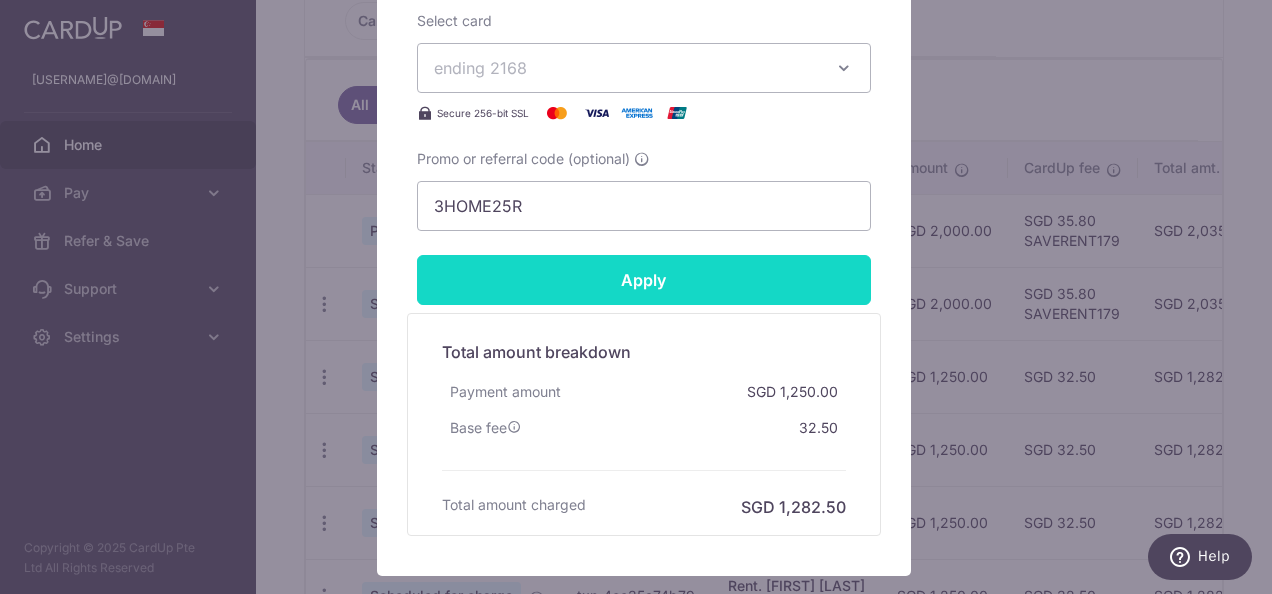 click on "Apply" at bounding box center (644, 280) 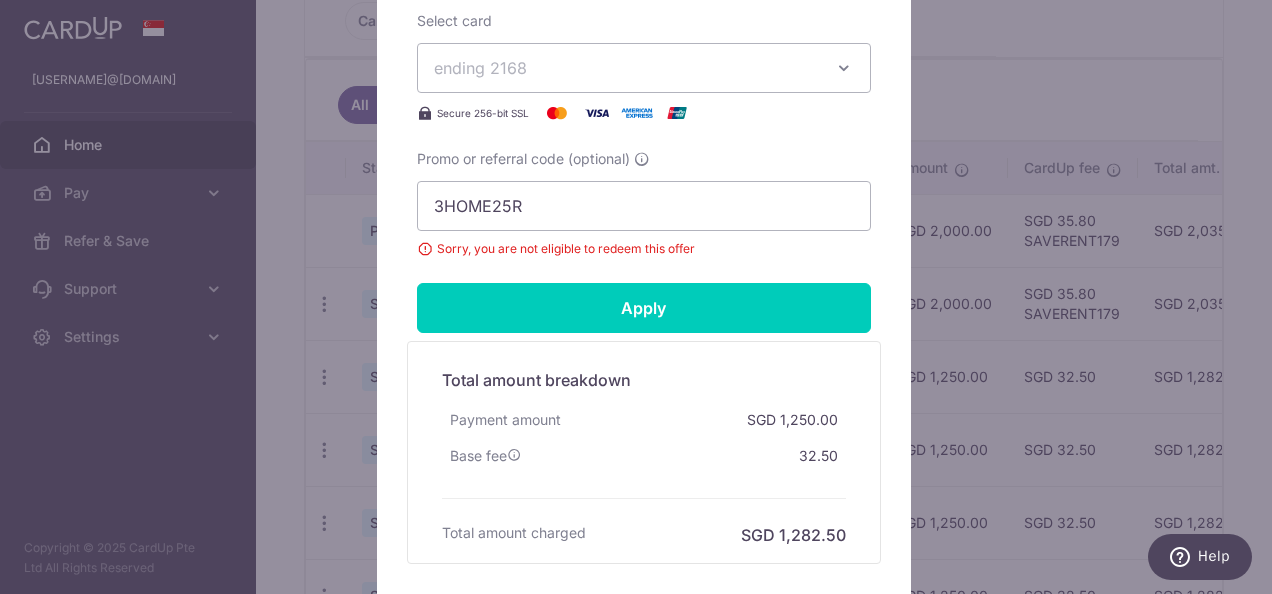 click on "Edit payment
By clicking apply,  you will make changes to all   payments to  Cliff Anderson  scheduled from
.
By clicking below, you confirm you are editing this payment to  Cliff Anderson  on
12/10/2025 ." at bounding box center (636, 297) 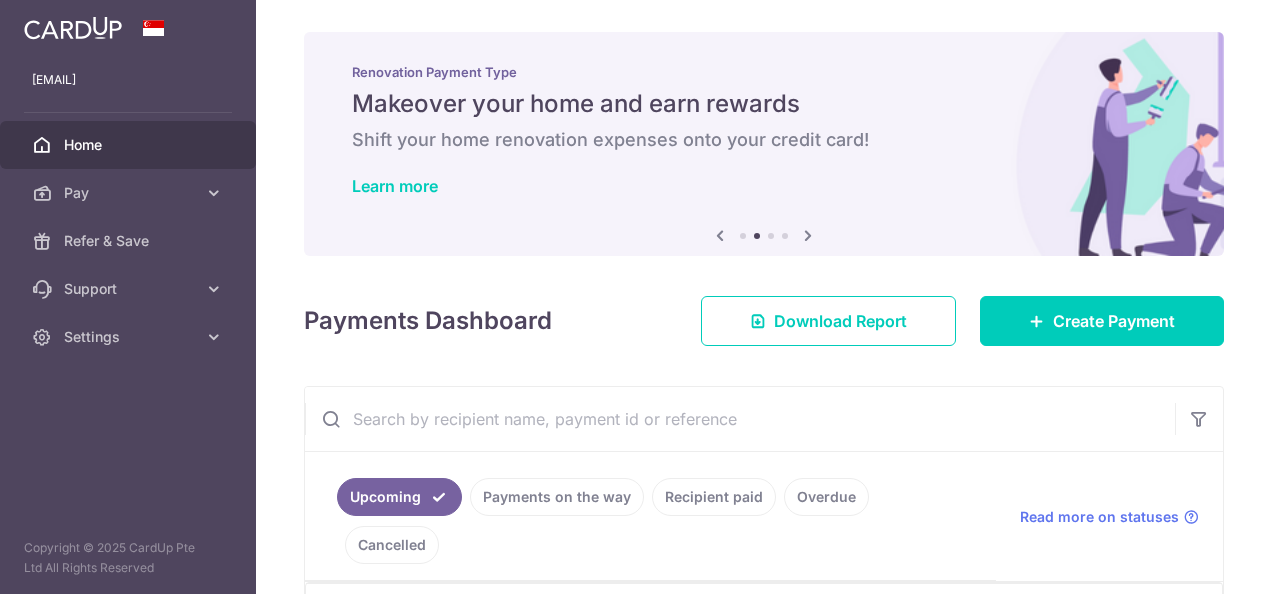 scroll, scrollTop: 0, scrollLeft: 0, axis: both 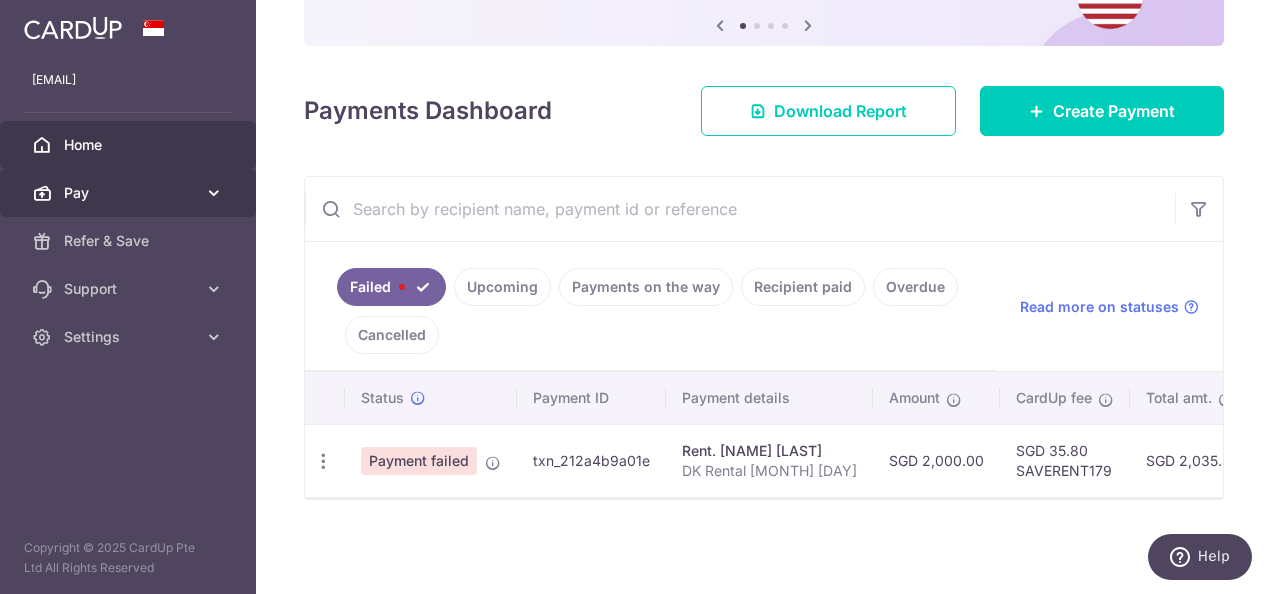 click on "Pay" at bounding box center [130, 193] 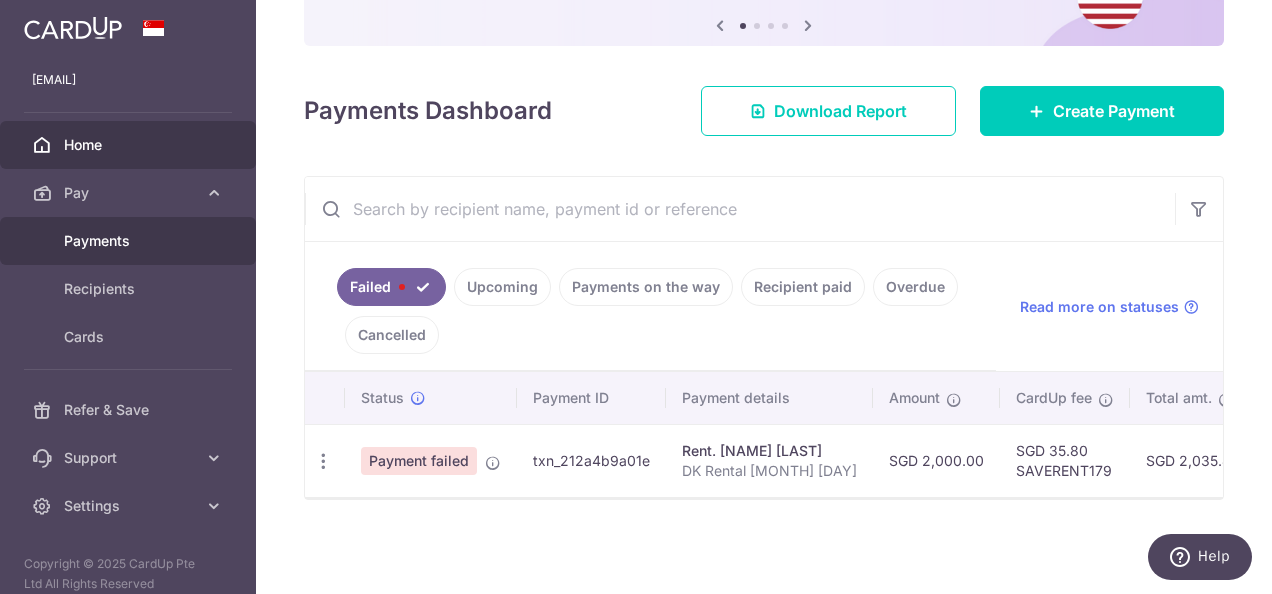 click on "Payments" at bounding box center [128, 241] 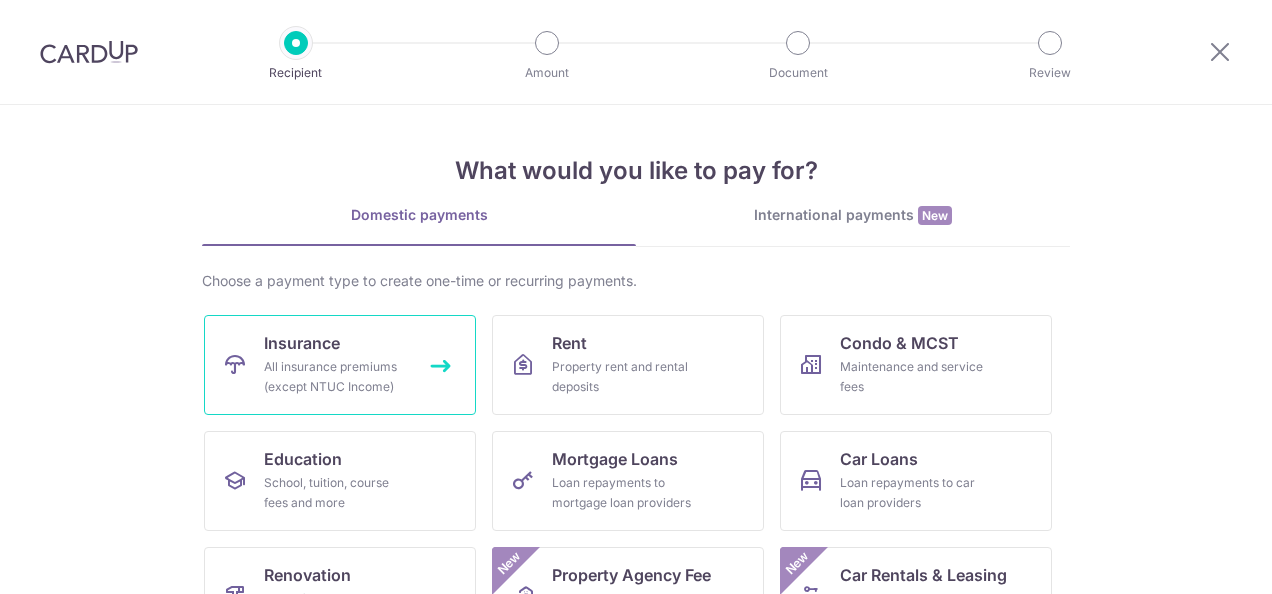 scroll, scrollTop: 0, scrollLeft: 0, axis: both 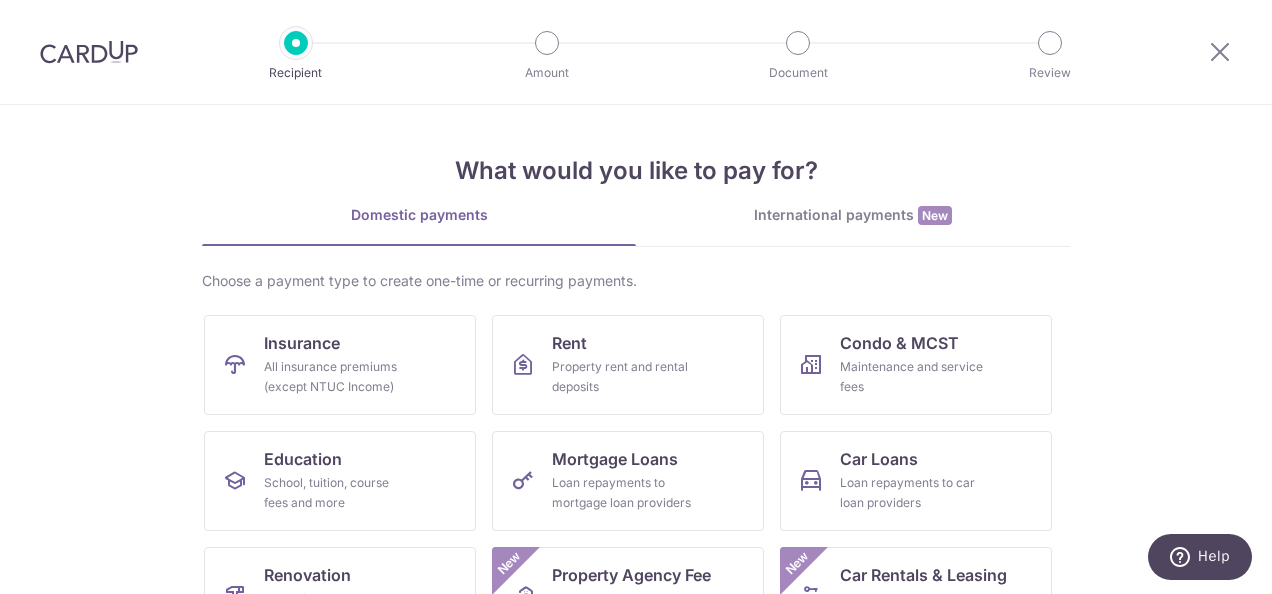 click at bounding box center [89, 52] 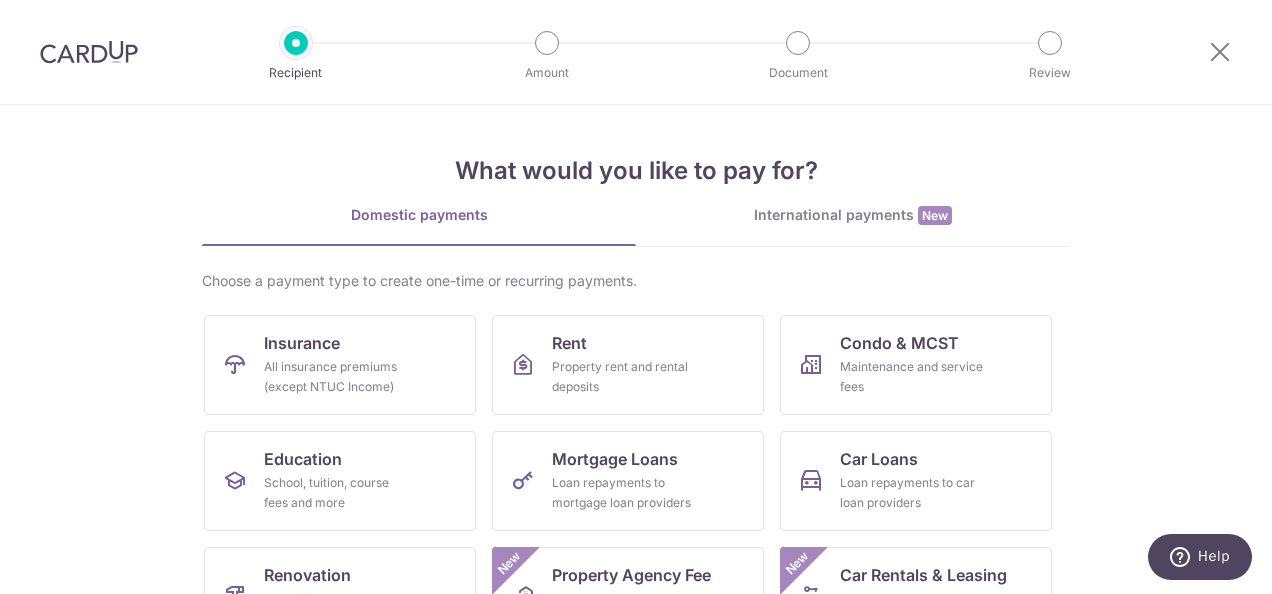 scroll, scrollTop: 100, scrollLeft: 0, axis: vertical 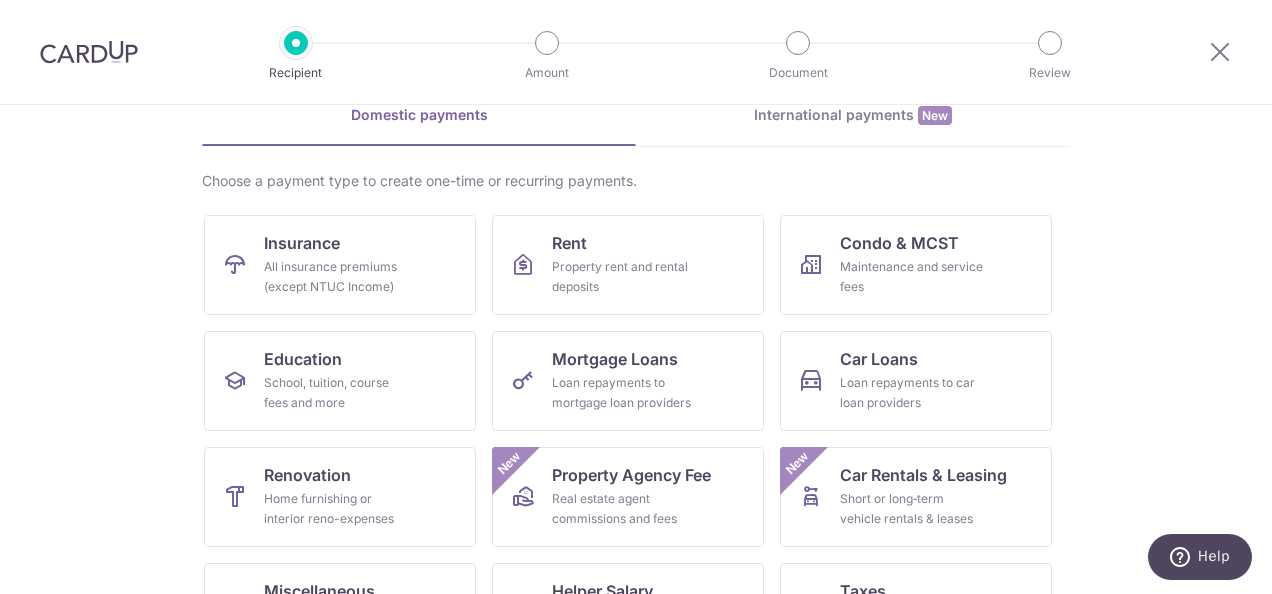 drag, startPoint x: 312, startPoint y: 283, endPoint x: 112, endPoint y: 88, distance: 279.32956 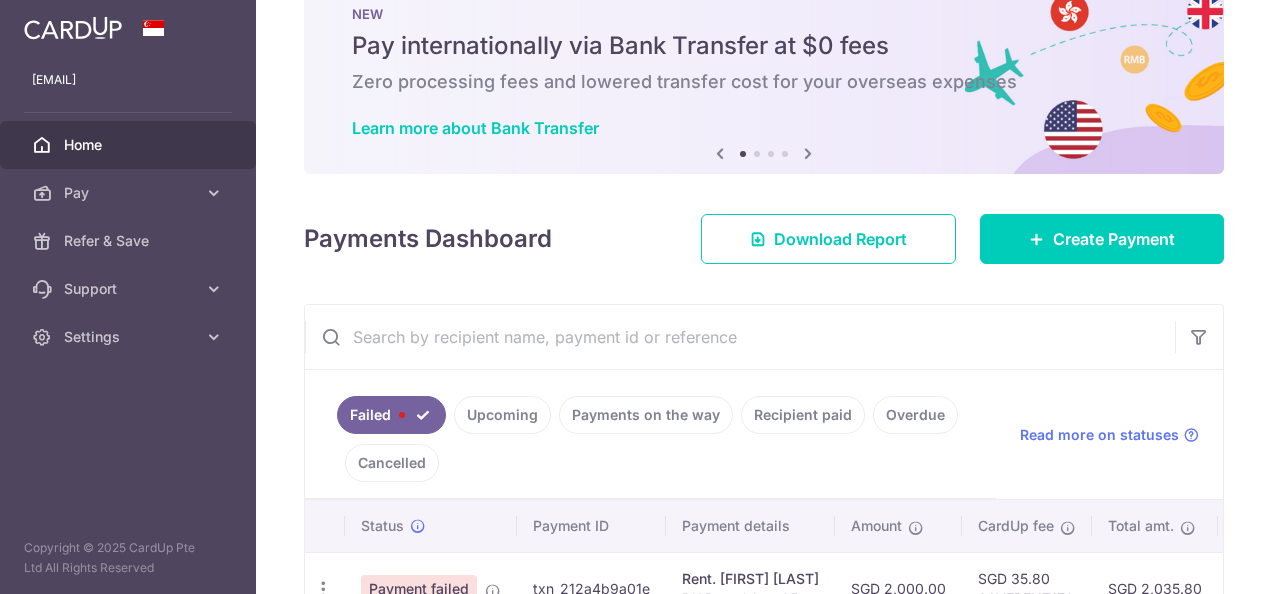 scroll, scrollTop: 191, scrollLeft: 0, axis: vertical 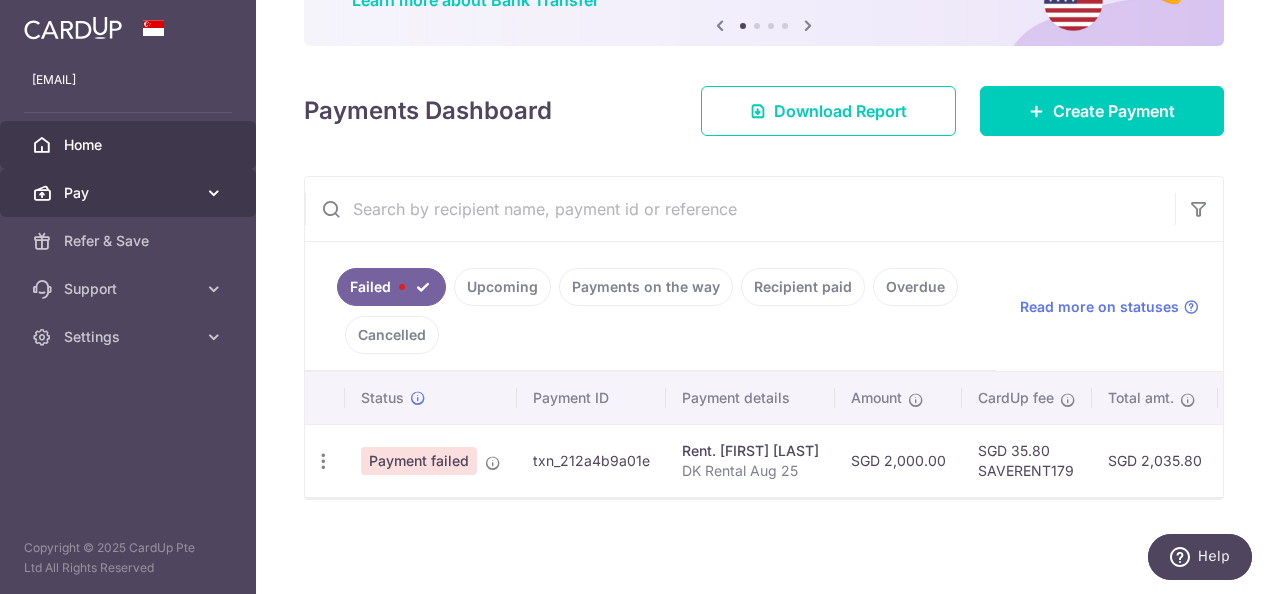 click on "Pay" at bounding box center [128, 193] 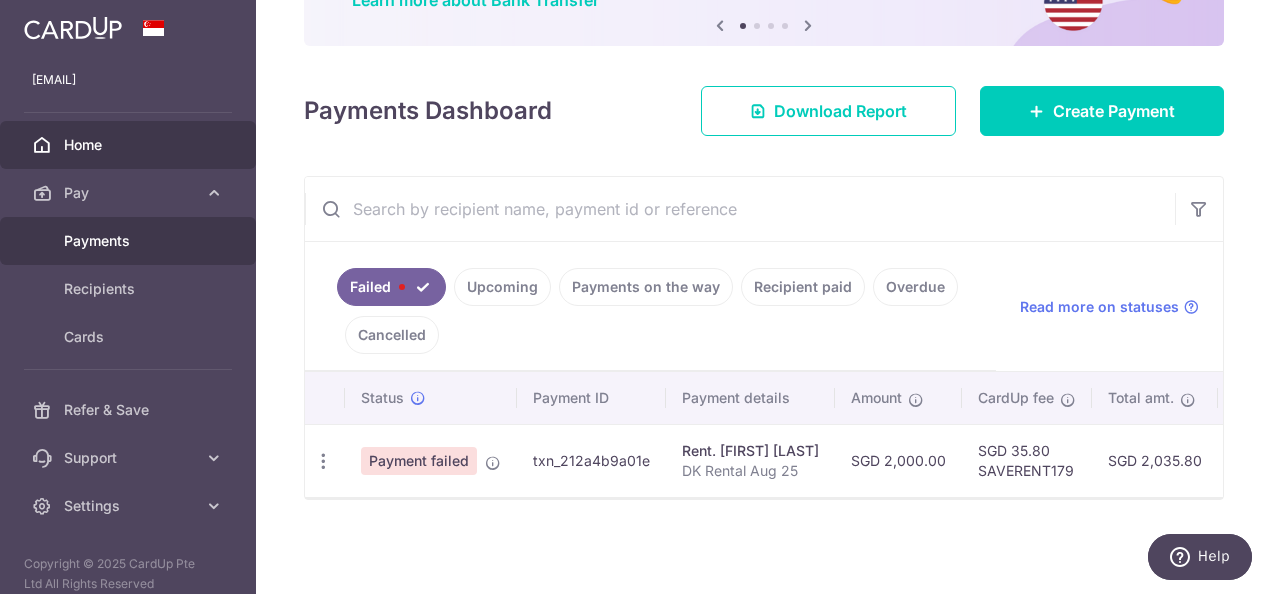 click on "Payments" at bounding box center (128, 241) 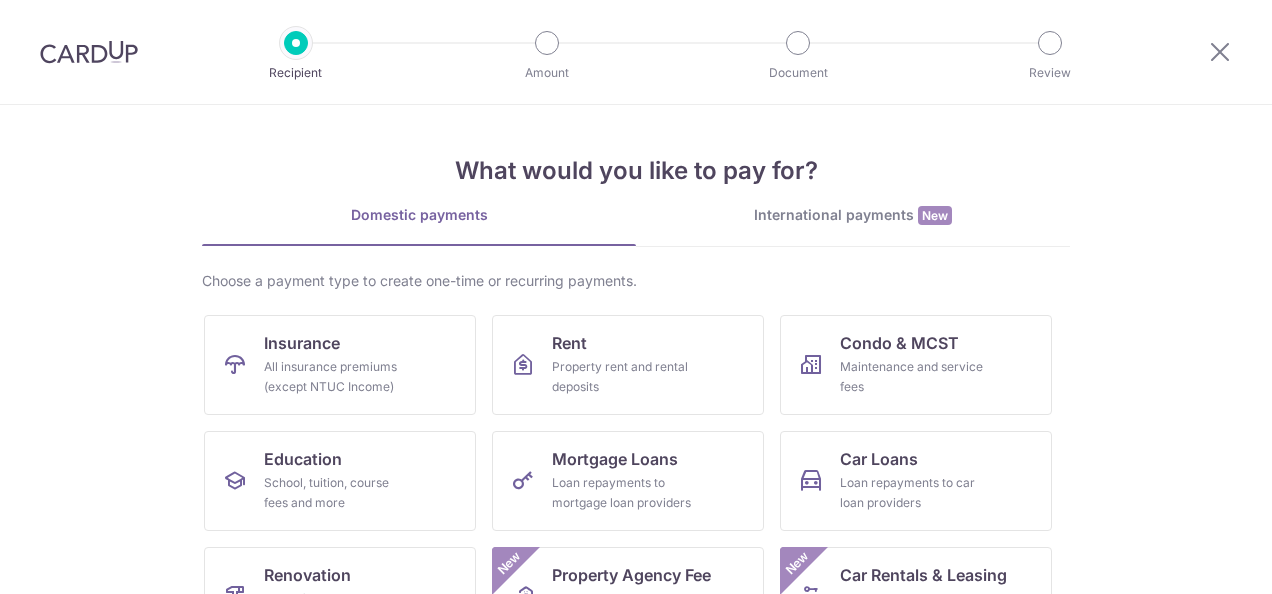 scroll, scrollTop: 0, scrollLeft: 0, axis: both 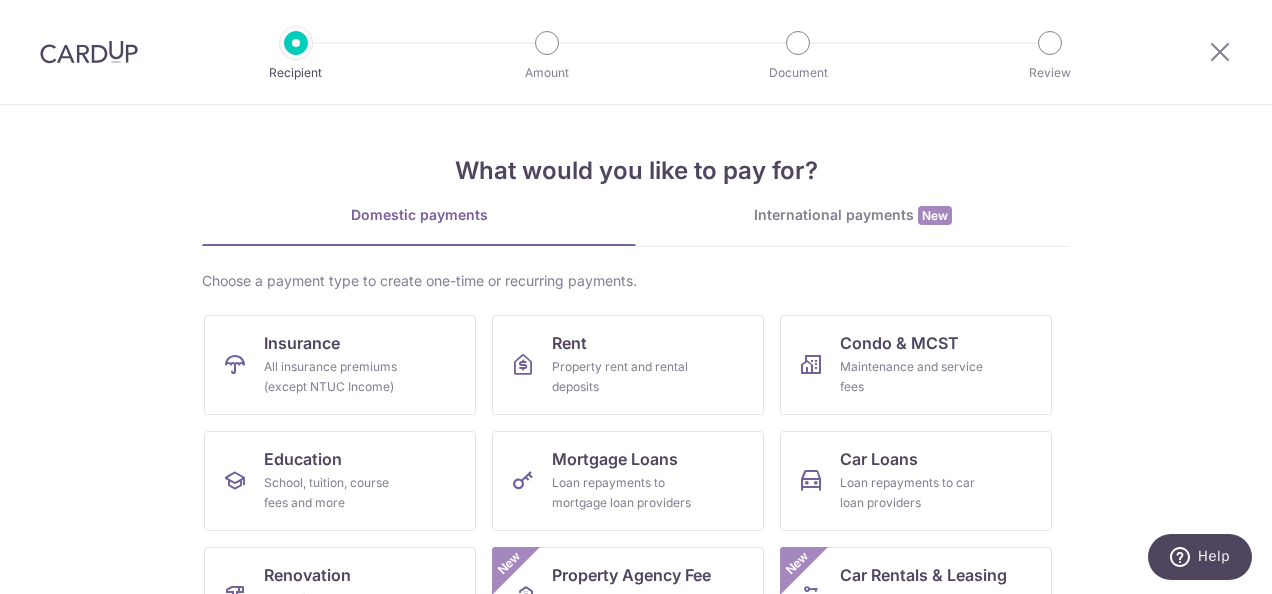 click at bounding box center [89, 52] 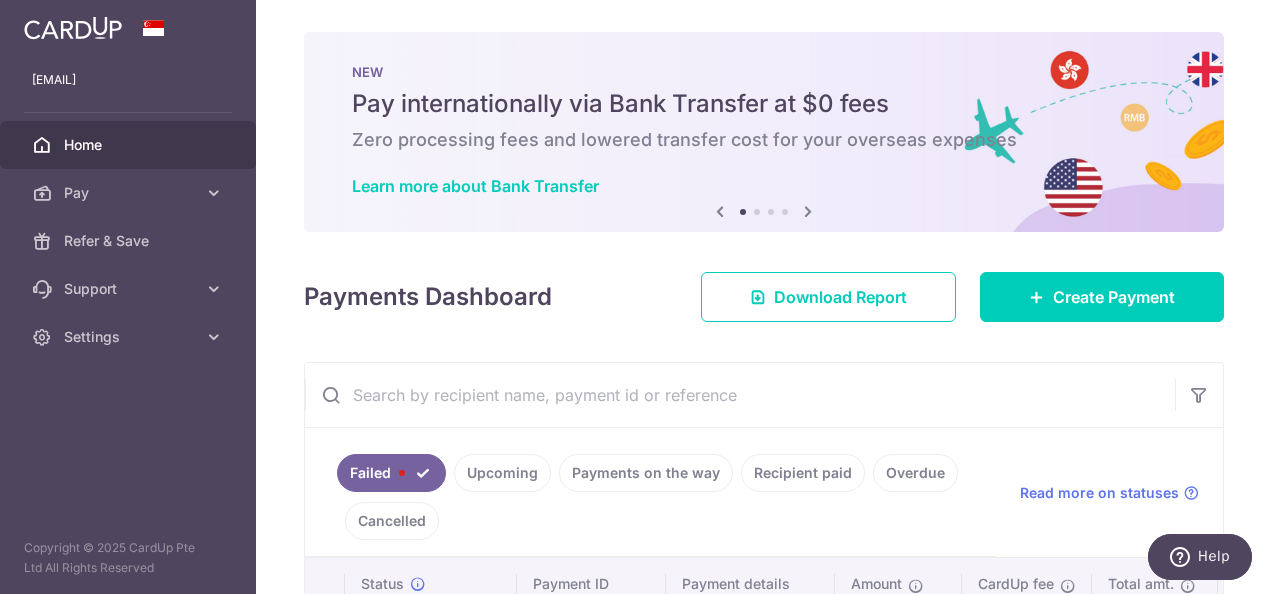 scroll, scrollTop: 0, scrollLeft: 0, axis: both 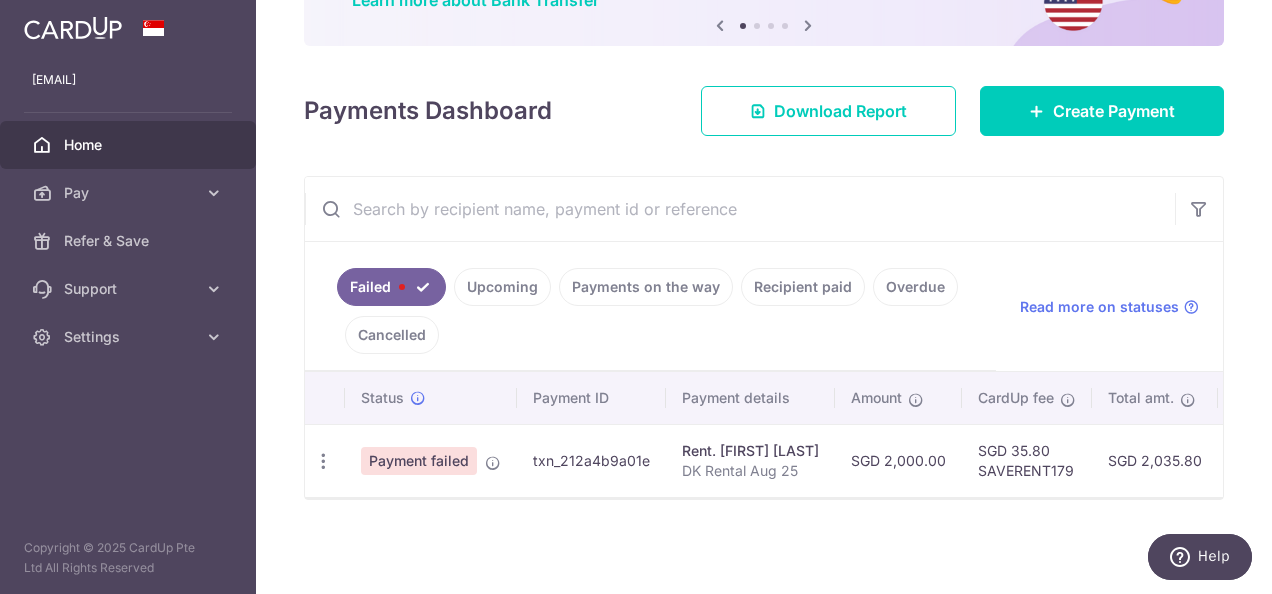 click on "Failed" at bounding box center [391, 287] 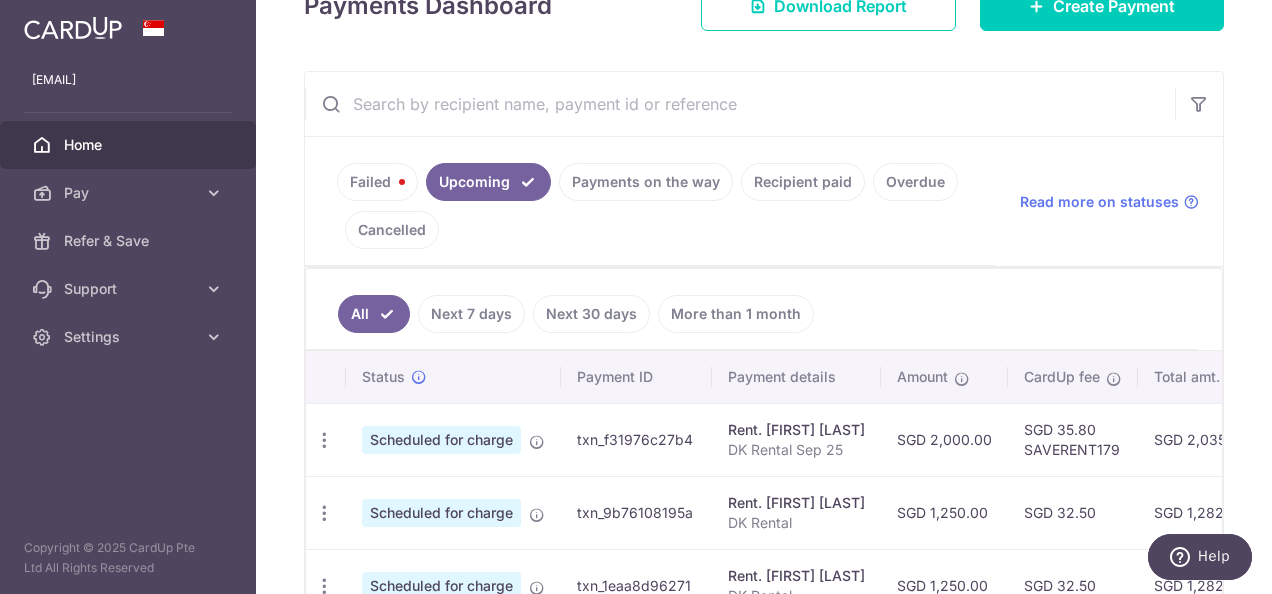 scroll, scrollTop: 391, scrollLeft: 0, axis: vertical 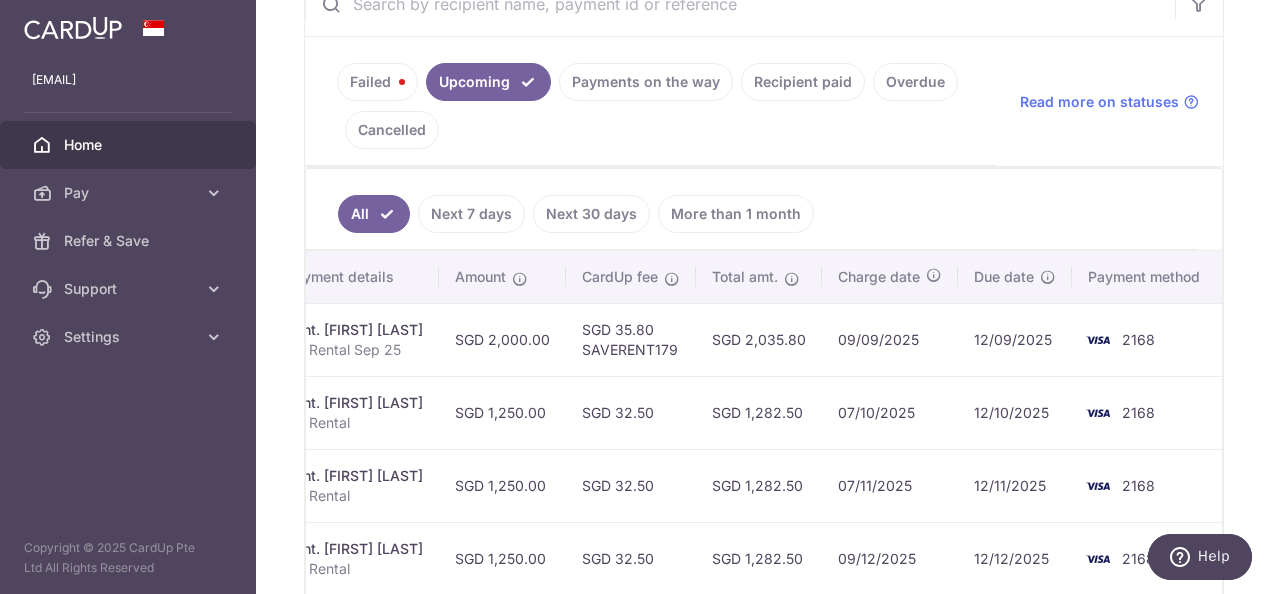 drag, startPoint x: 708, startPoint y: 364, endPoint x: 1105, endPoint y: 378, distance: 397.24677 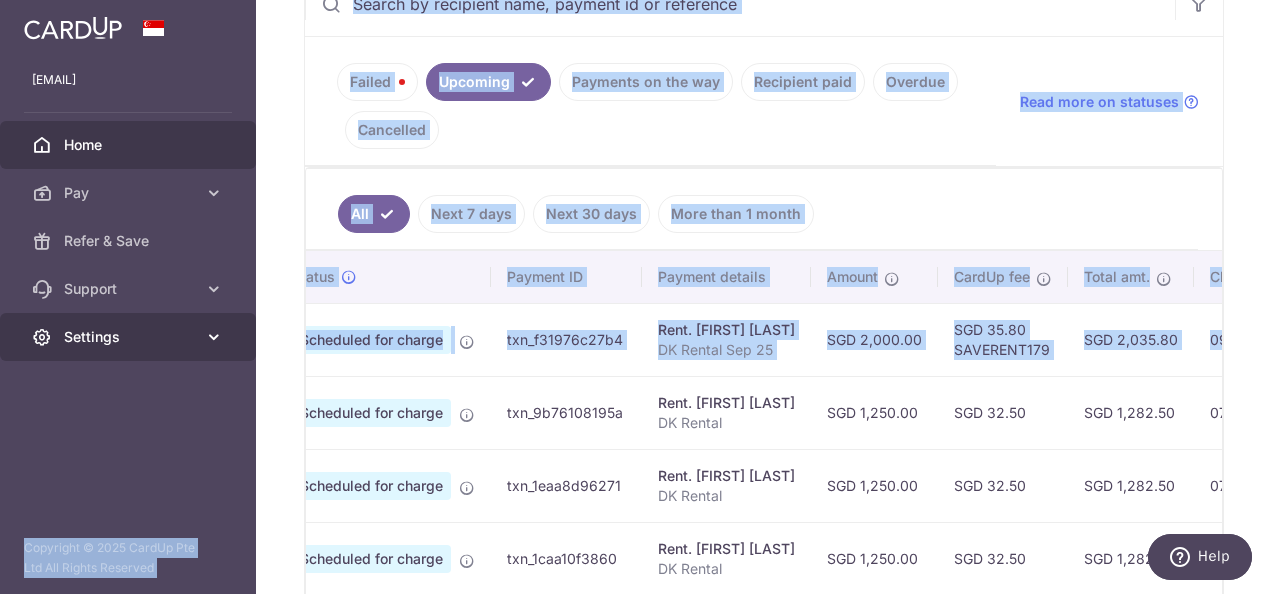 scroll, scrollTop: 0, scrollLeft: 0, axis: both 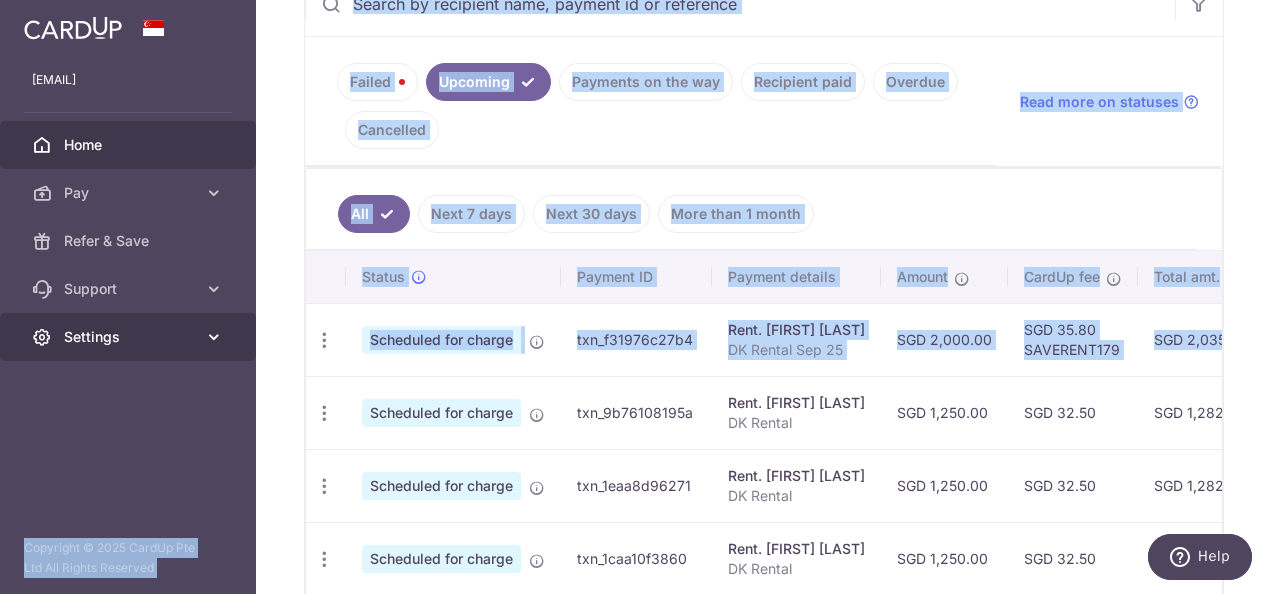 drag, startPoint x: 993, startPoint y: 362, endPoint x: 238, endPoint y: 327, distance: 755.81085 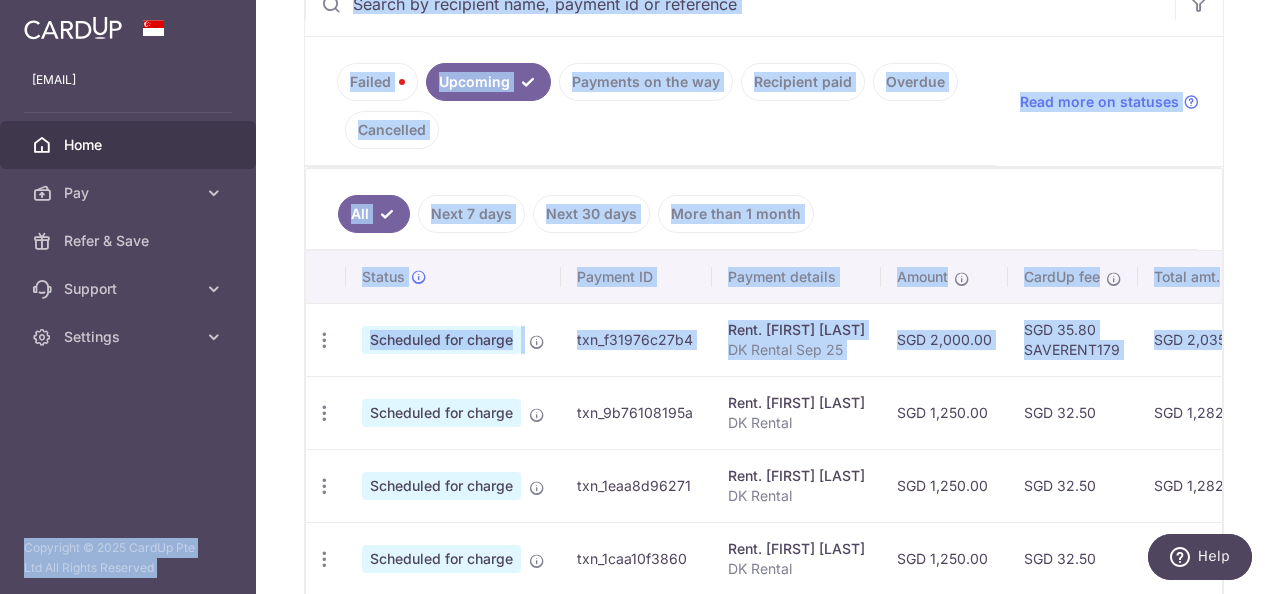 drag, startPoint x: 238, startPoint y: 327, endPoint x: 566, endPoint y: 330, distance: 328.01373 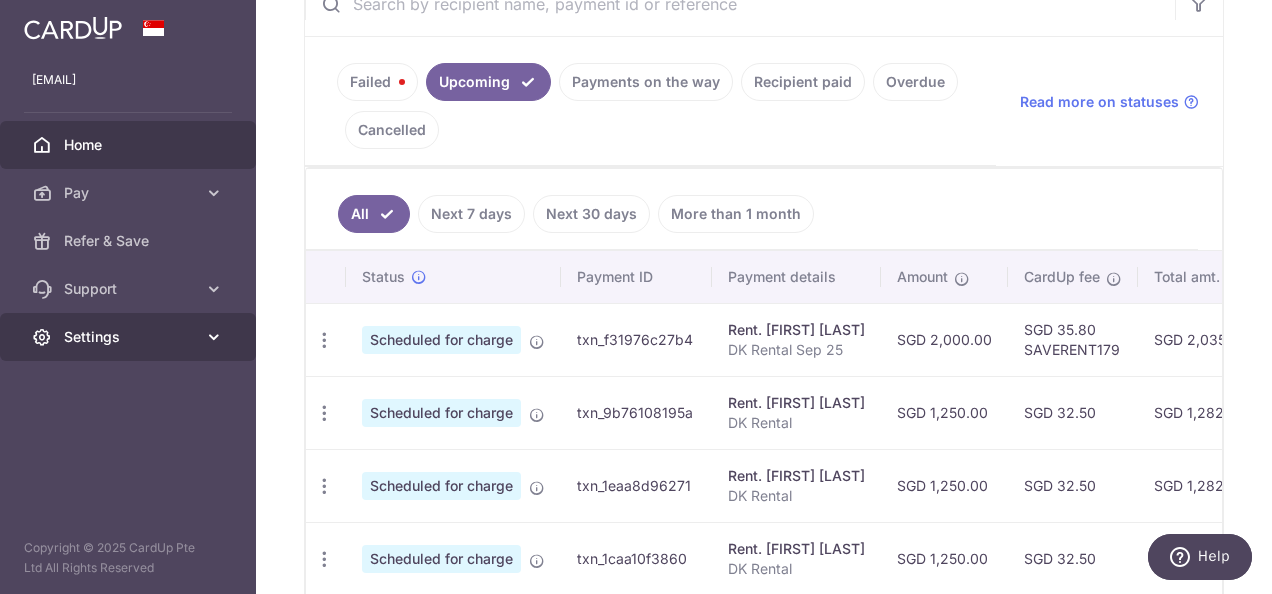 click on "Settings" at bounding box center (128, 337) 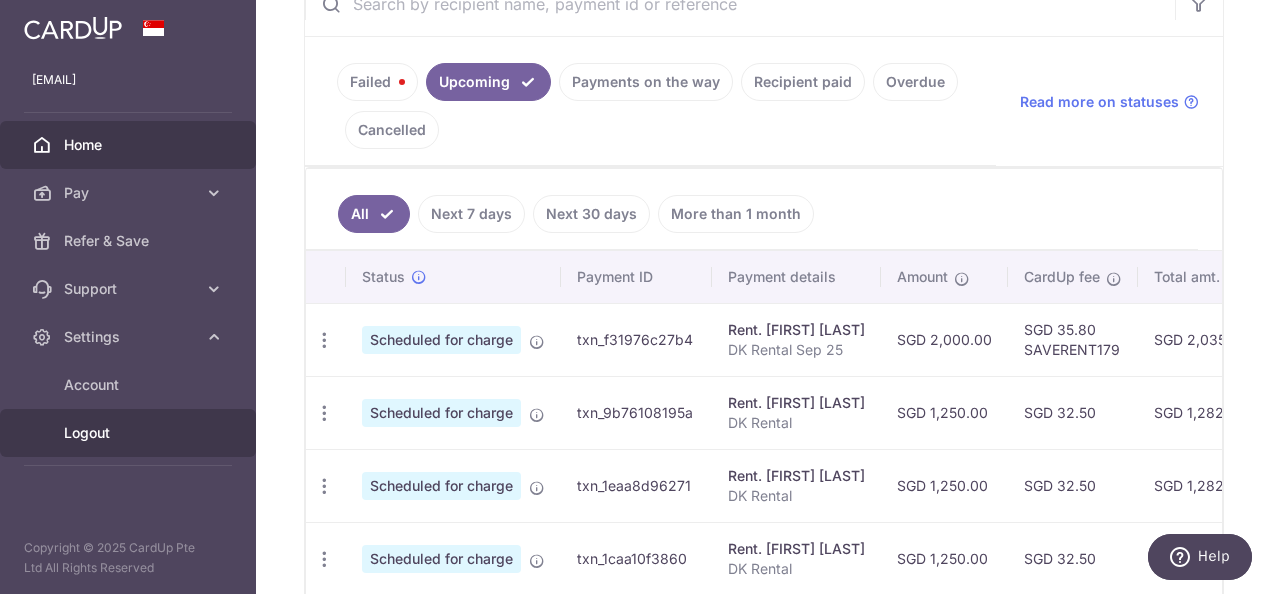 click on "Logout" at bounding box center (130, 433) 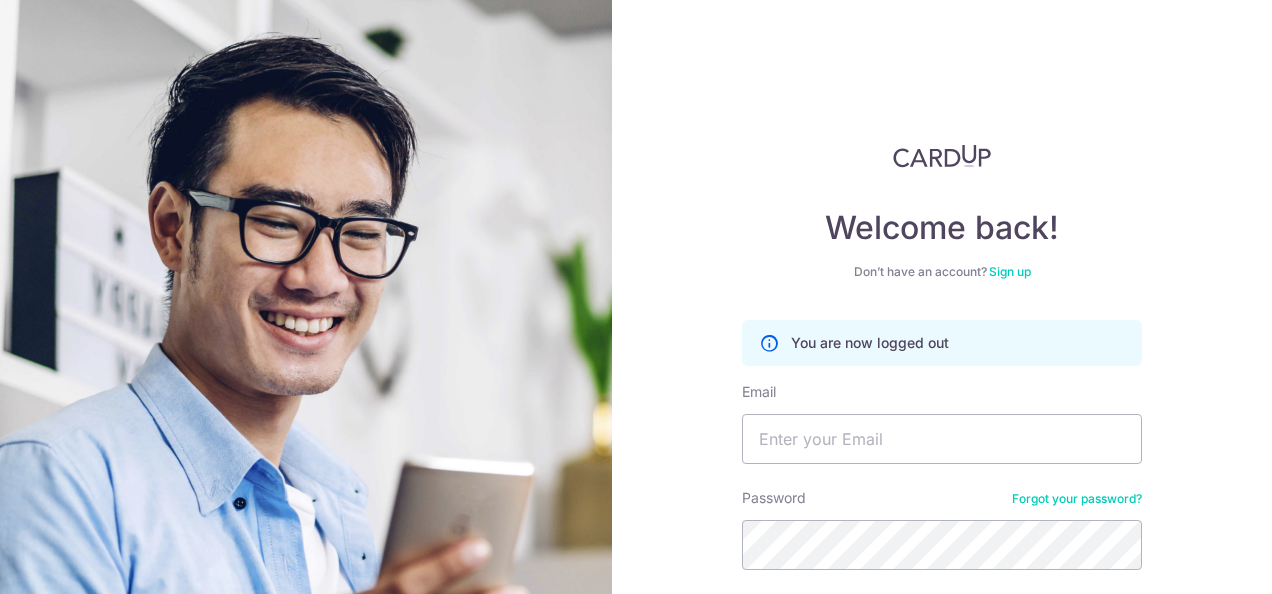 scroll, scrollTop: 0, scrollLeft: 0, axis: both 